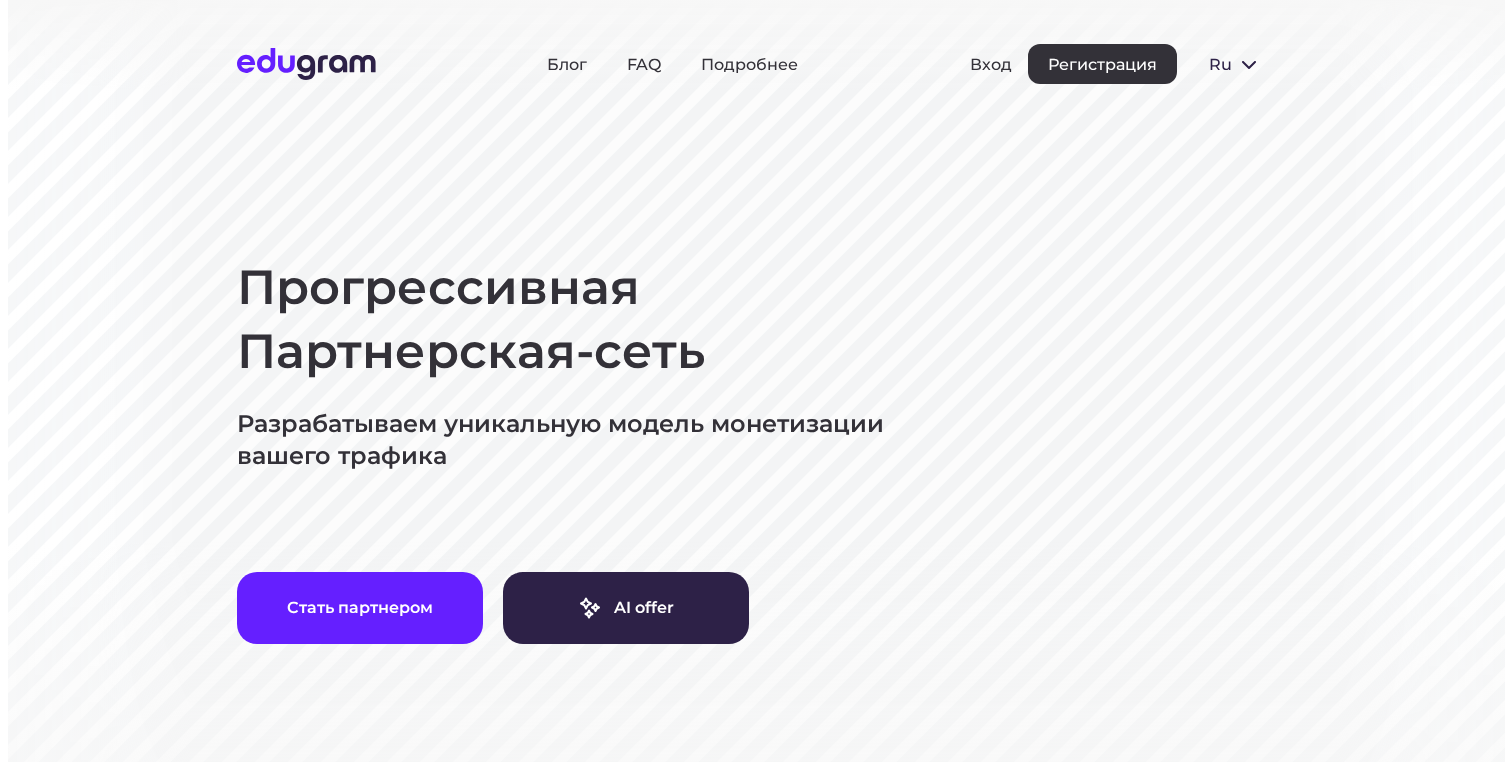 scroll, scrollTop: 0, scrollLeft: 0, axis: both 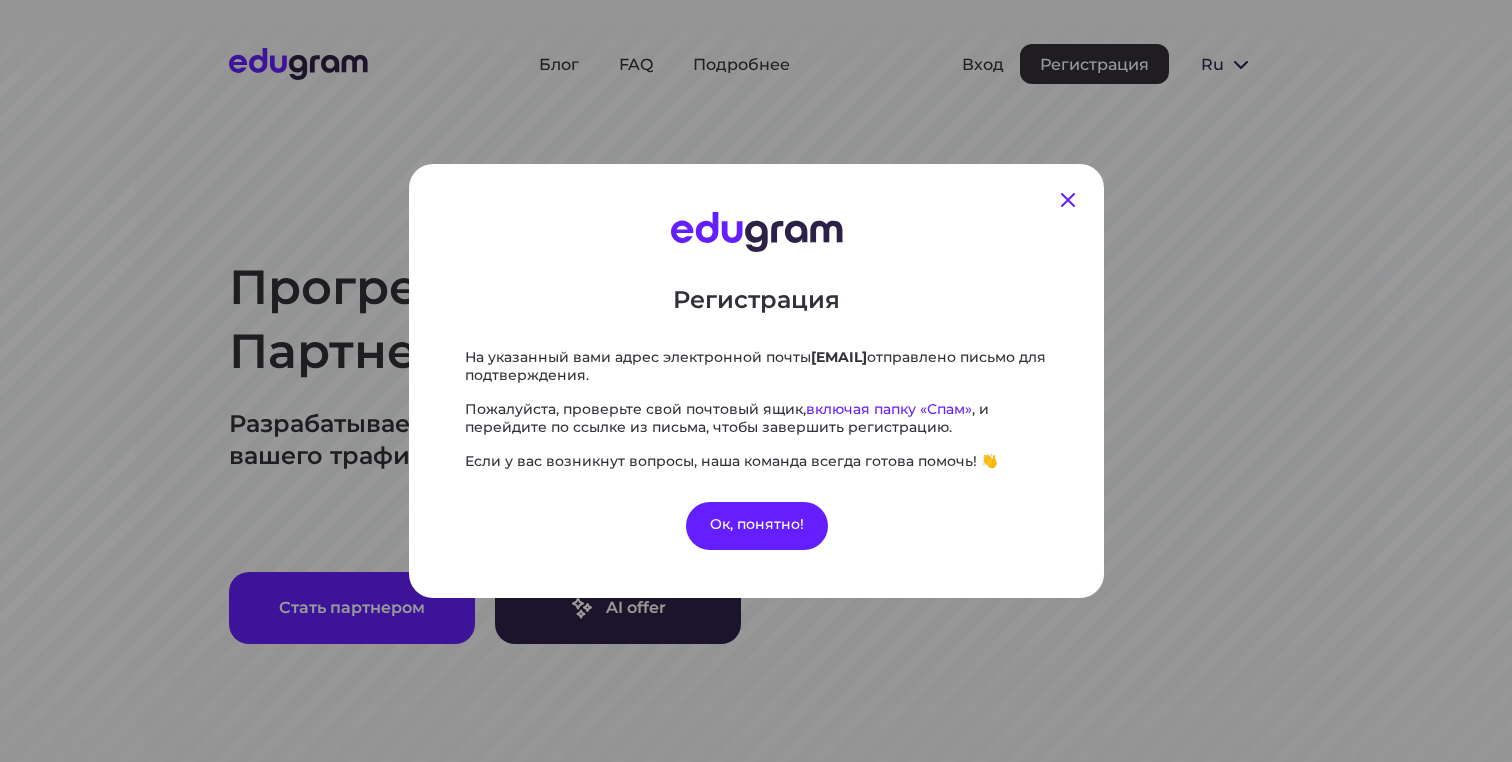click 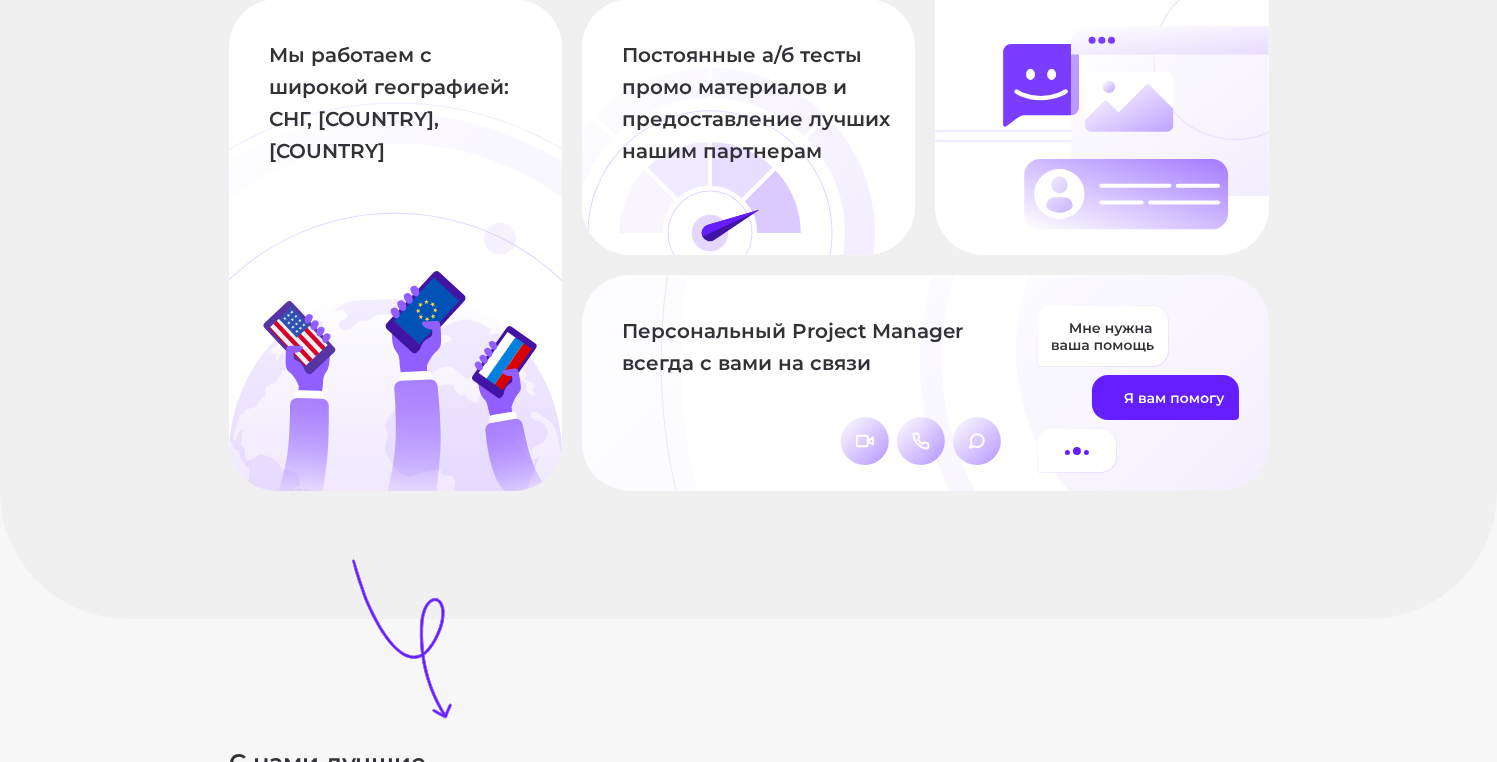 scroll, scrollTop: 2608, scrollLeft: 0, axis: vertical 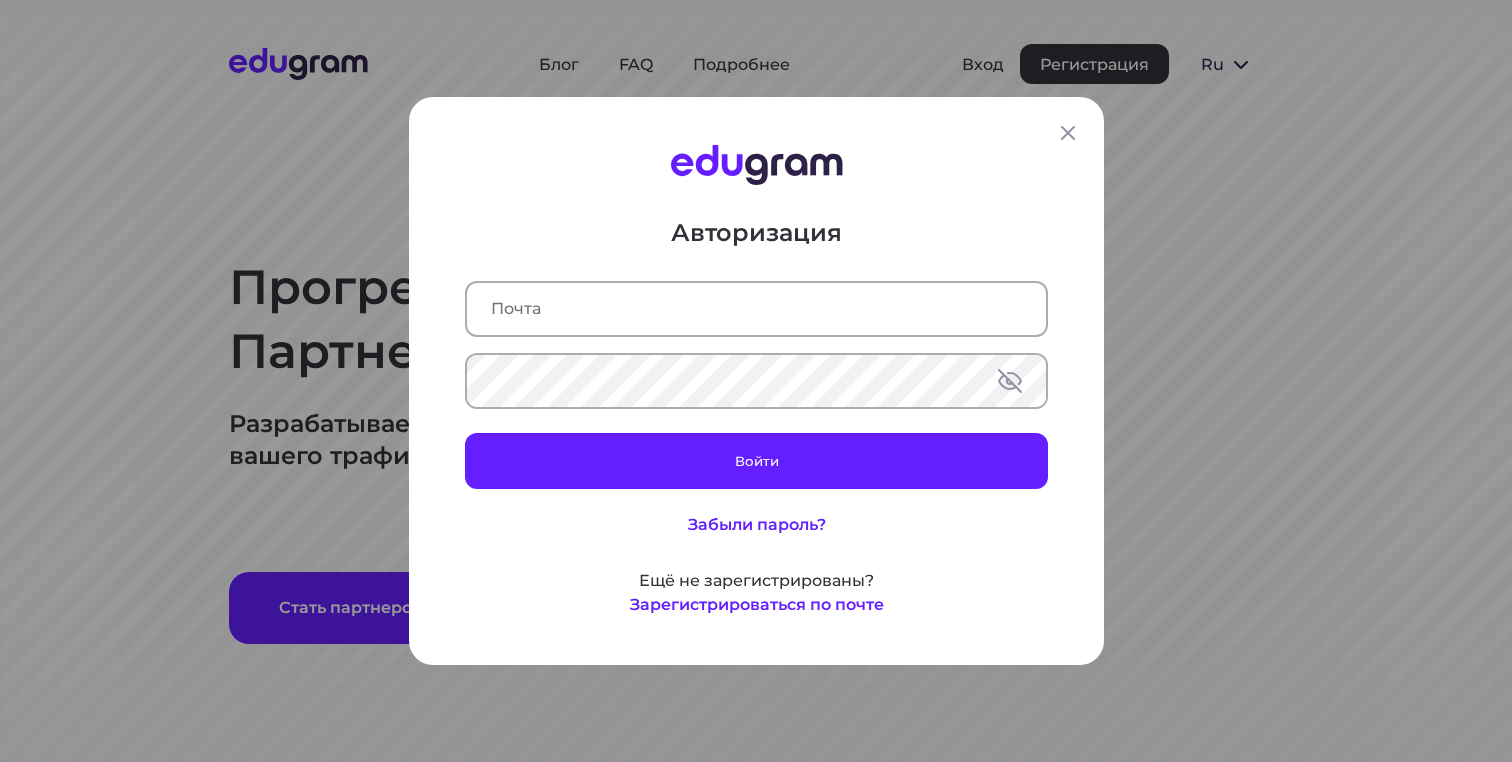 click at bounding box center (756, 309) 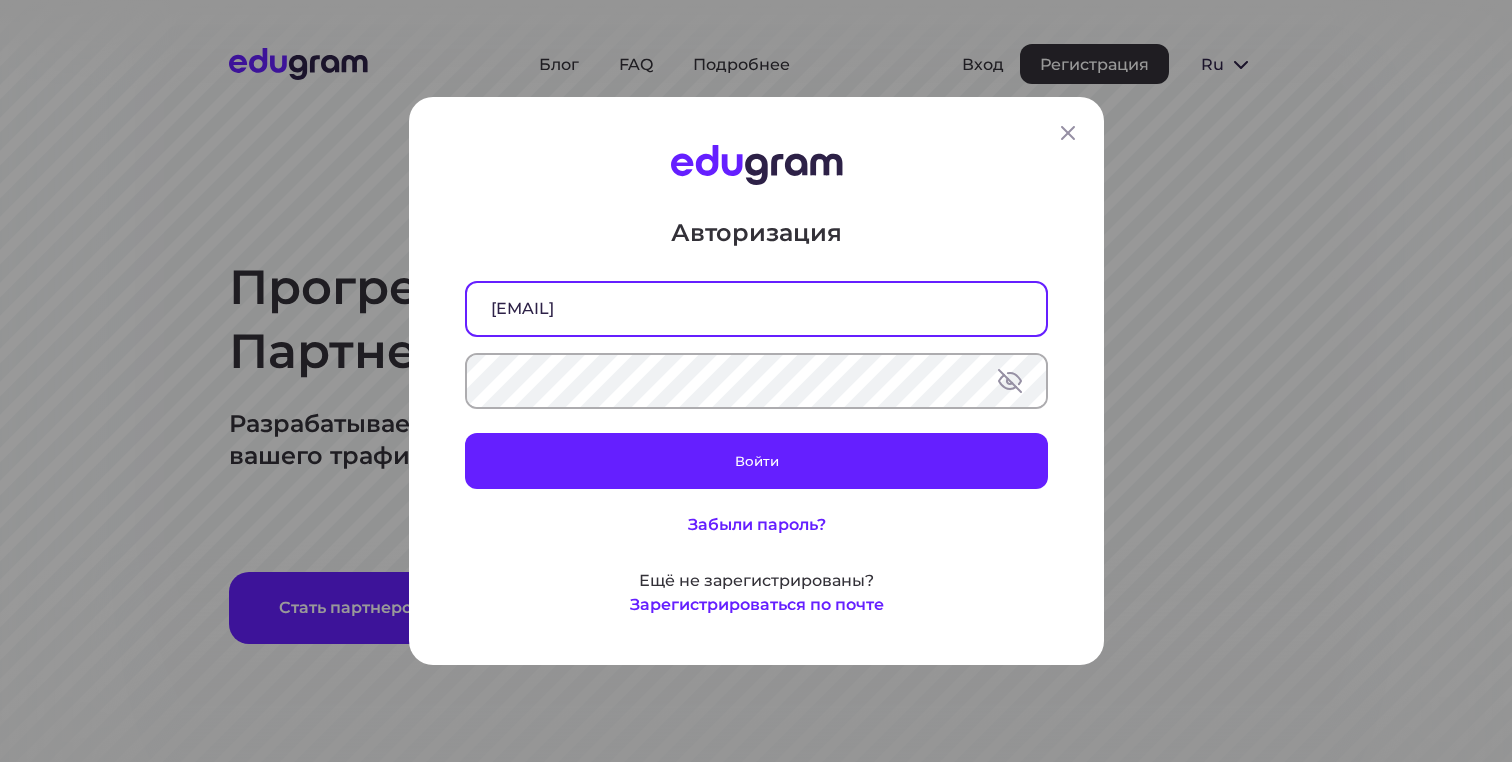 type on "picture32well@[EMAIL]" 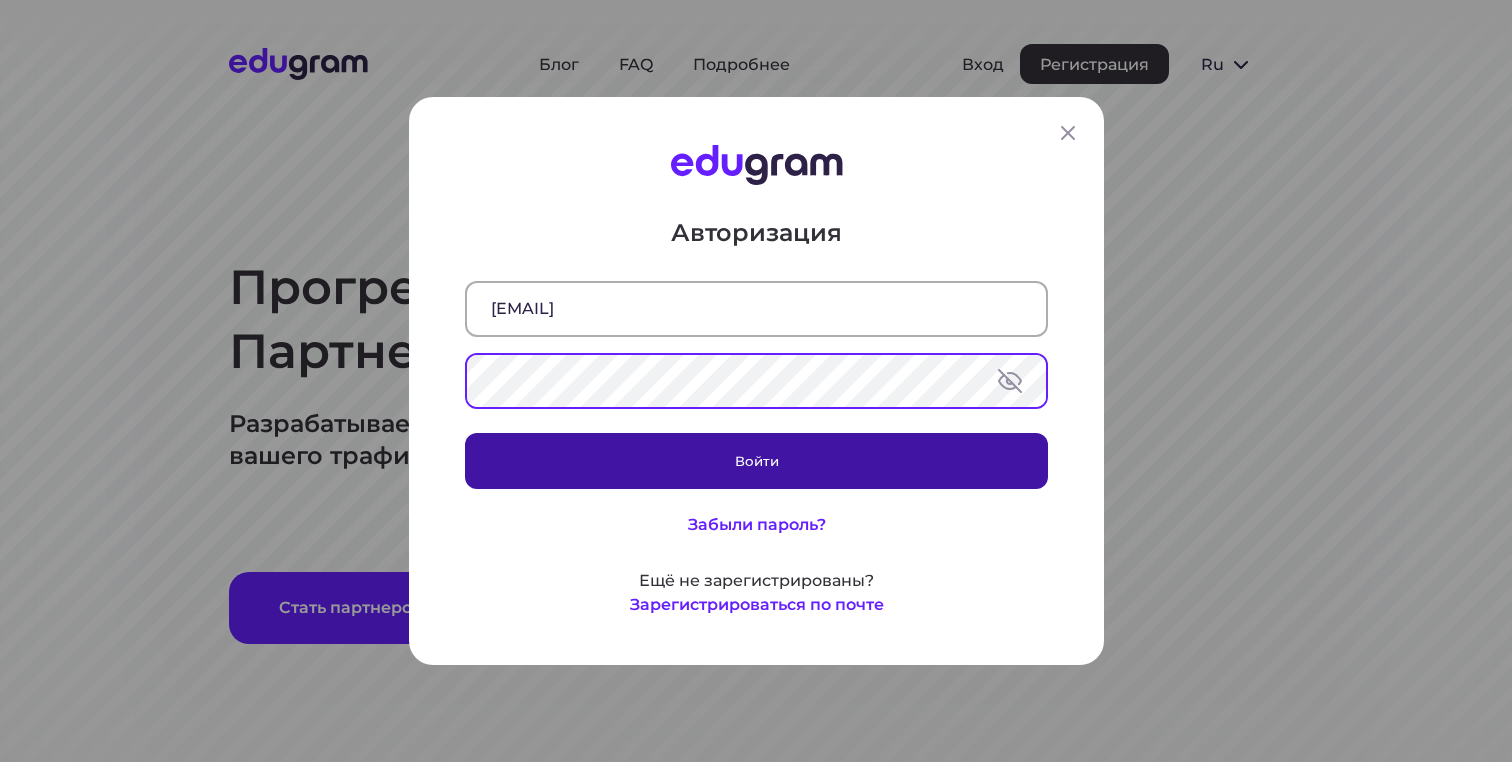 click on "Войти" at bounding box center [756, 461] 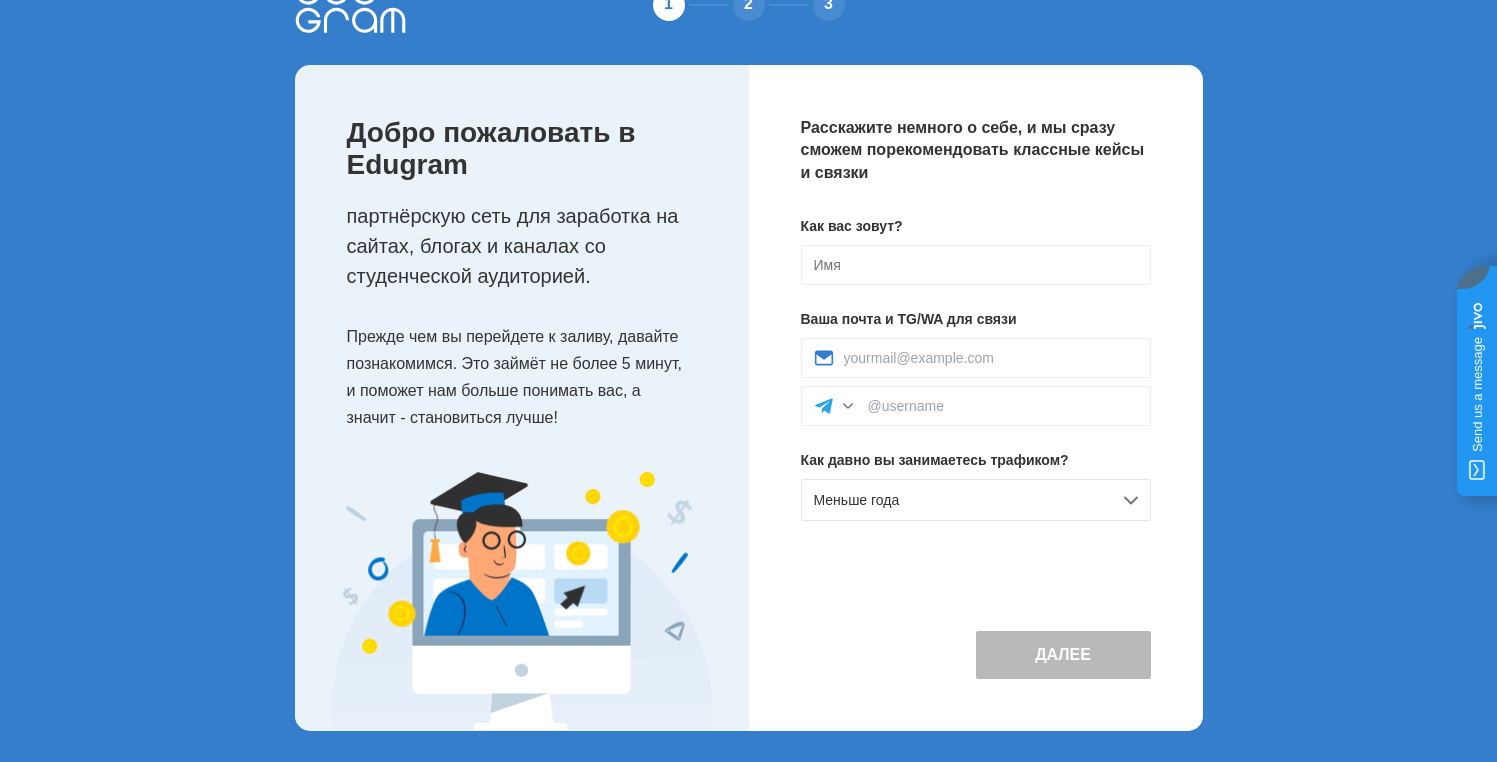 scroll, scrollTop: 84, scrollLeft: 0, axis: vertical 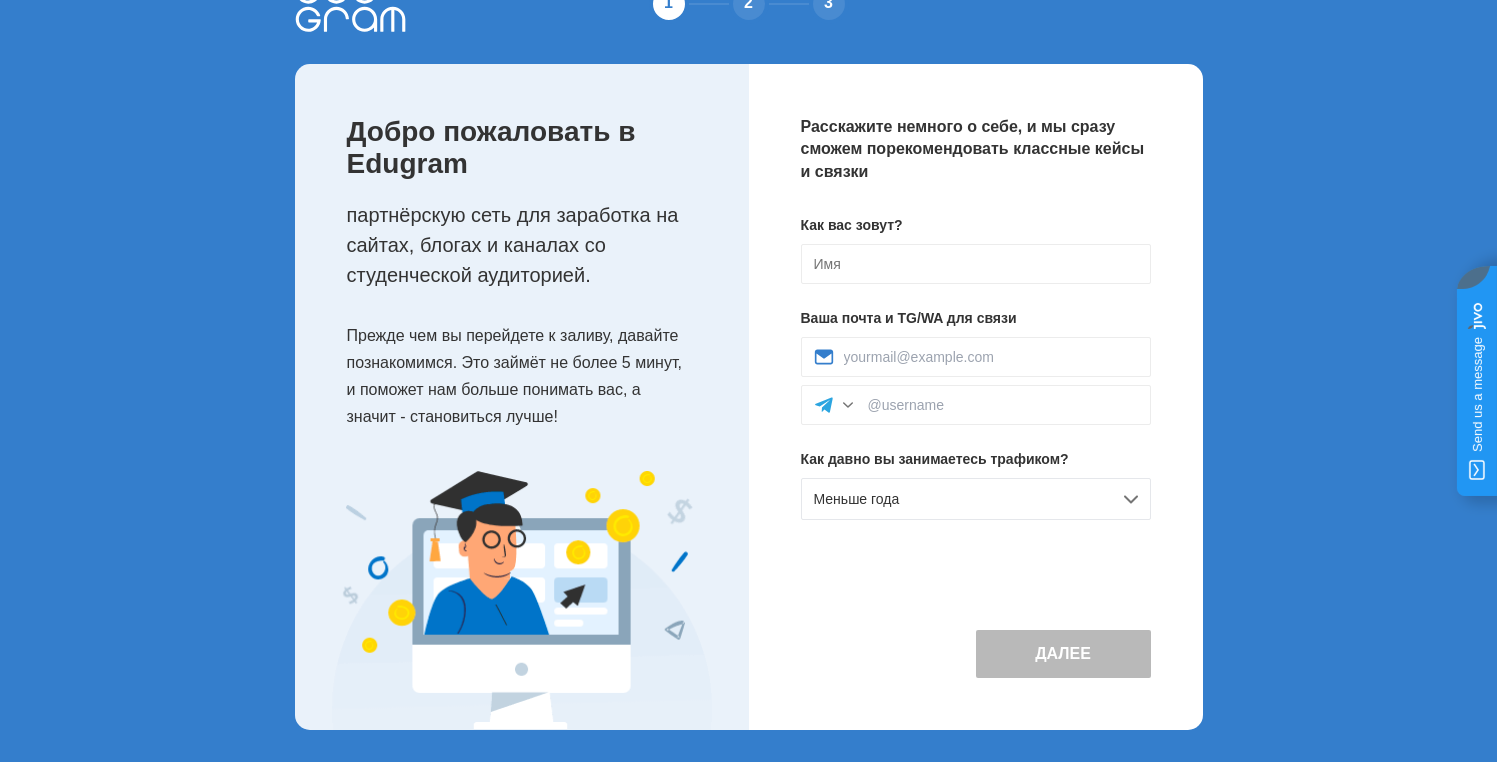 click on "Далее" at bounding box center (1063, 654) 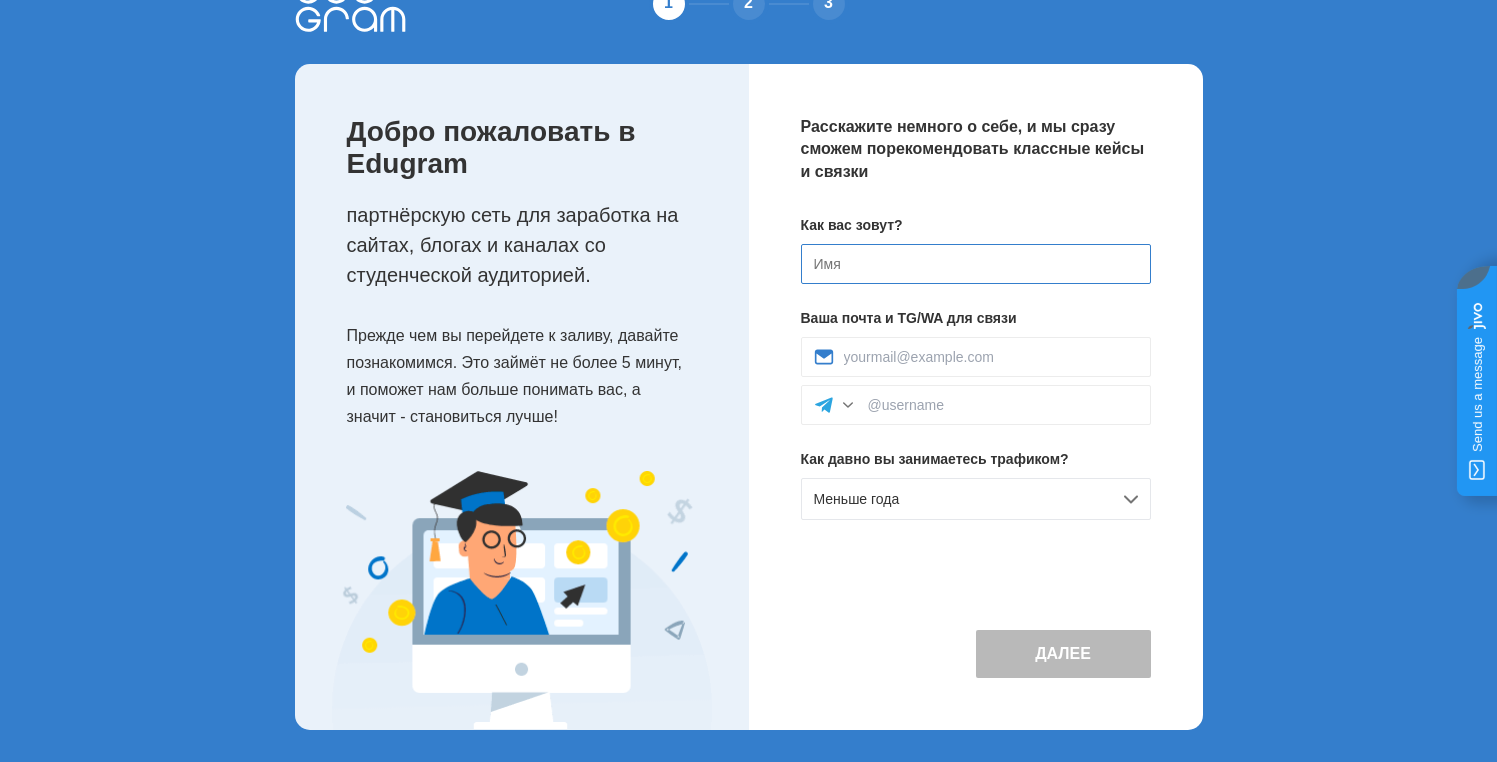 click at bounding box center (976, 264) 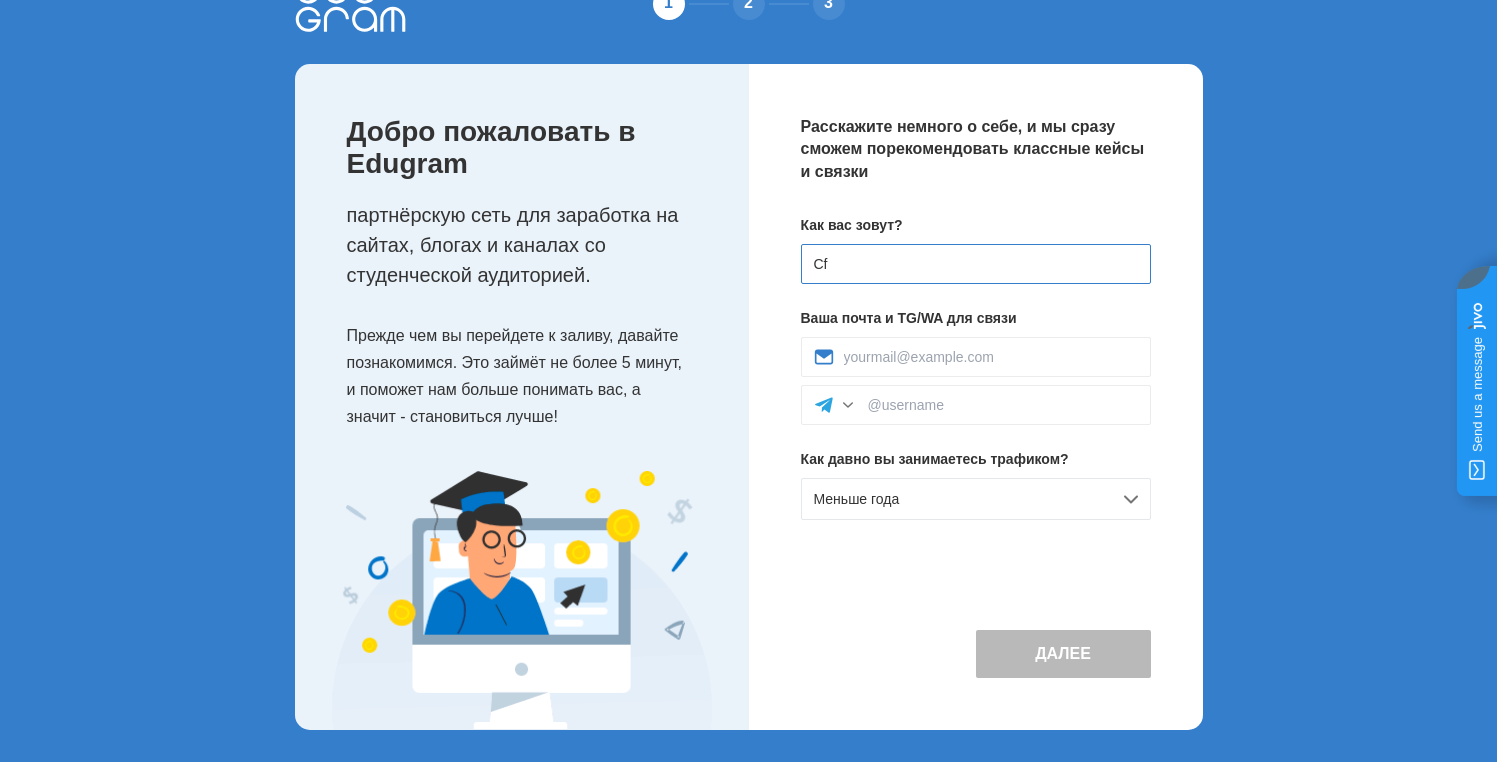 type on "C" 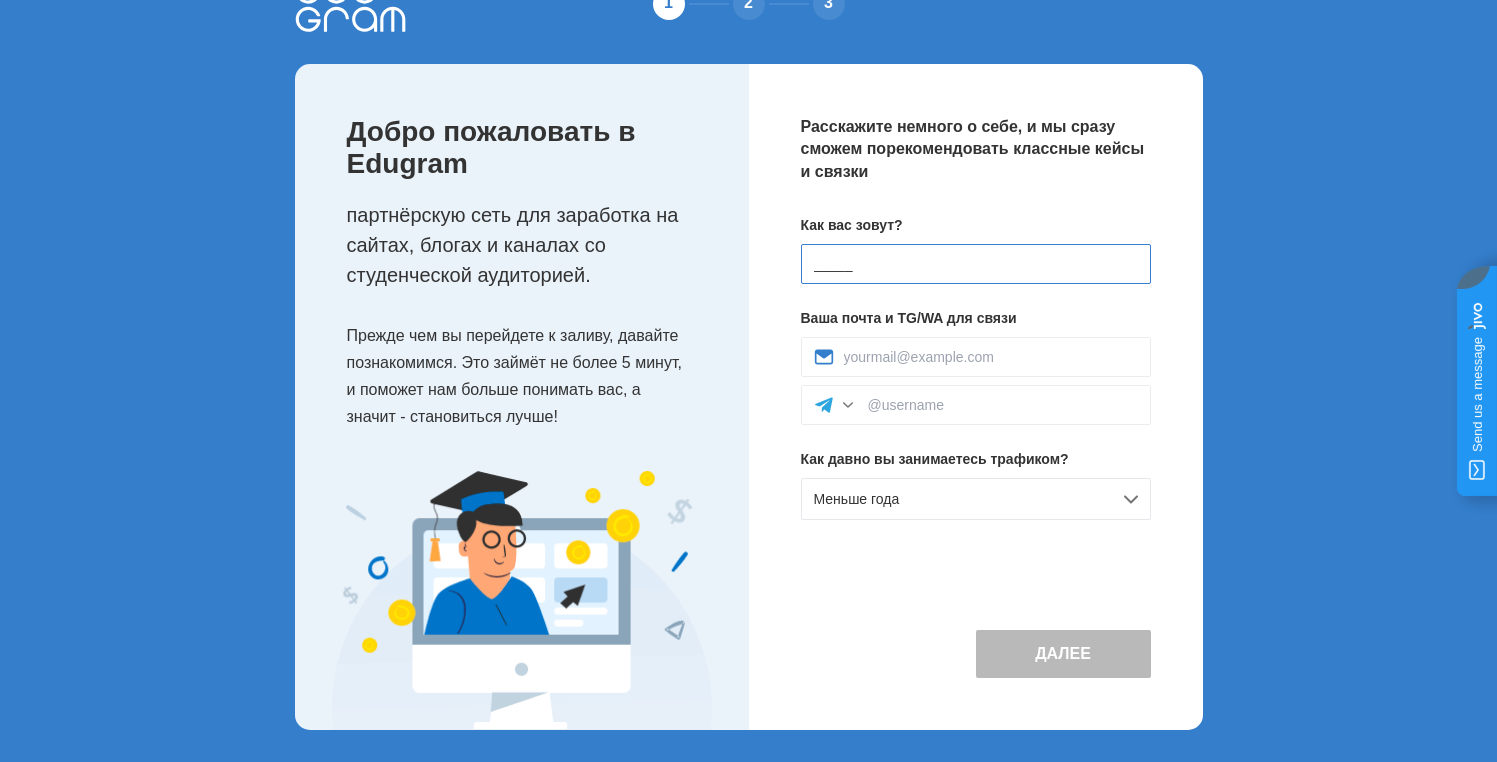 type on "_____" 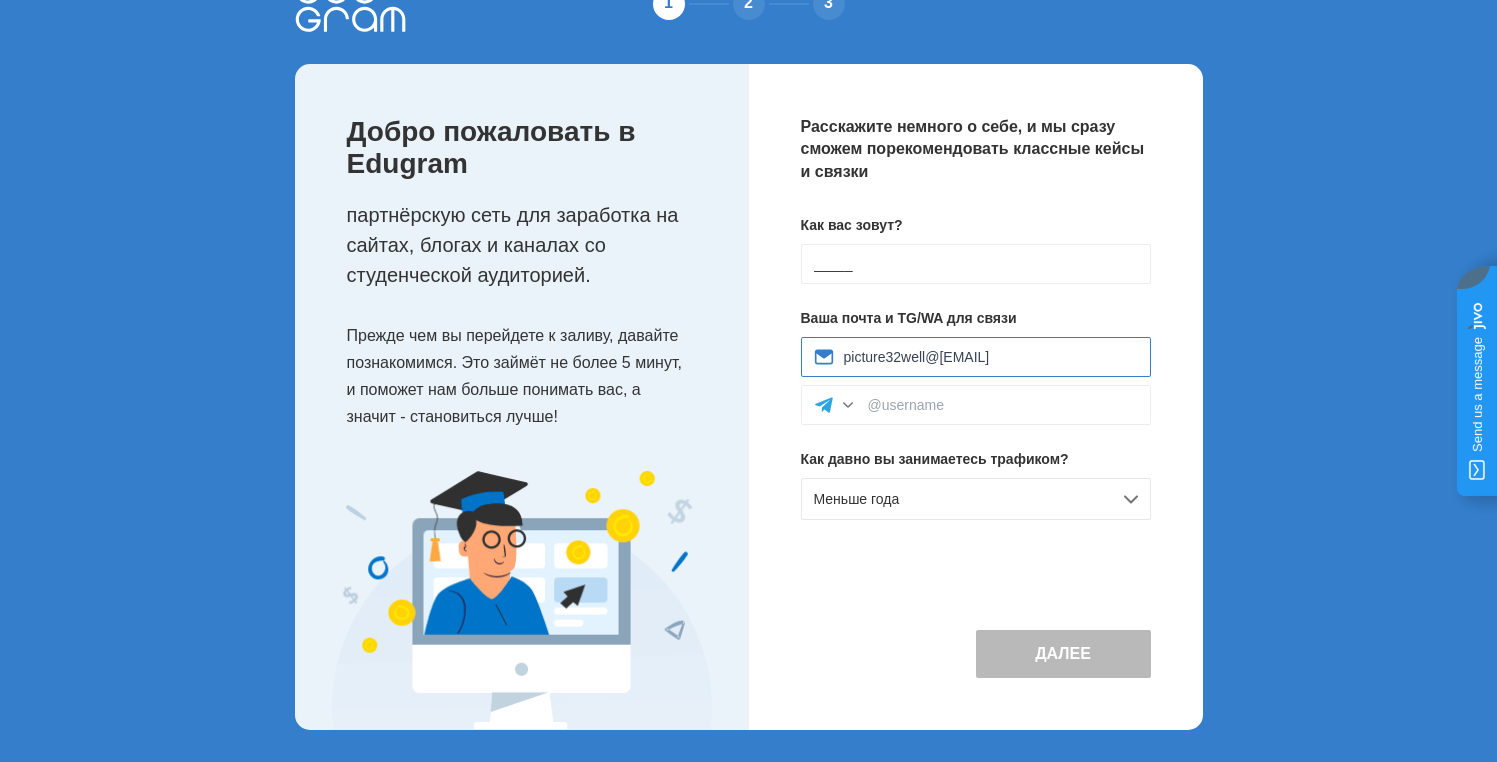 type on "picture32well@gmail.com" 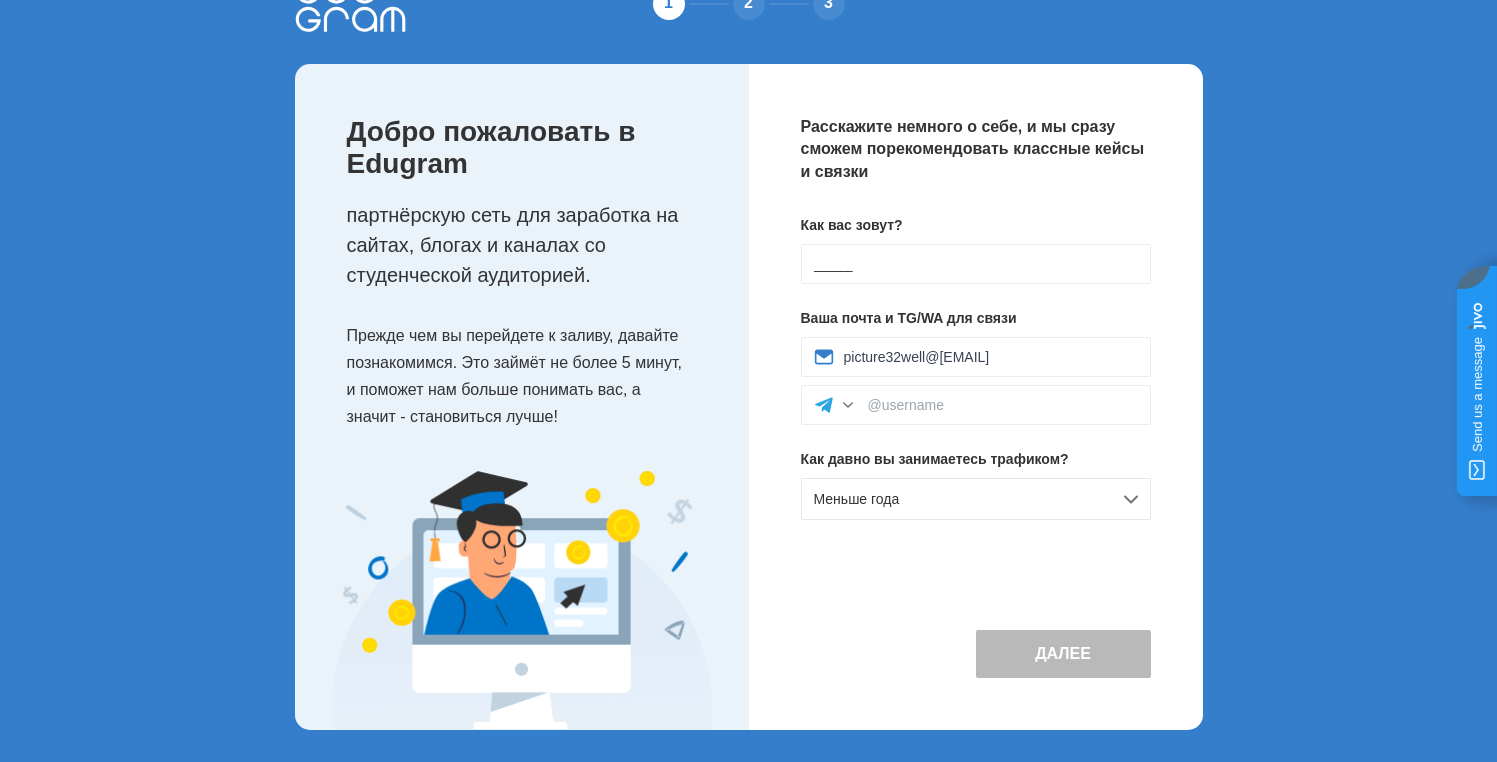click on "Далее" at bounding box center (1063, 654) 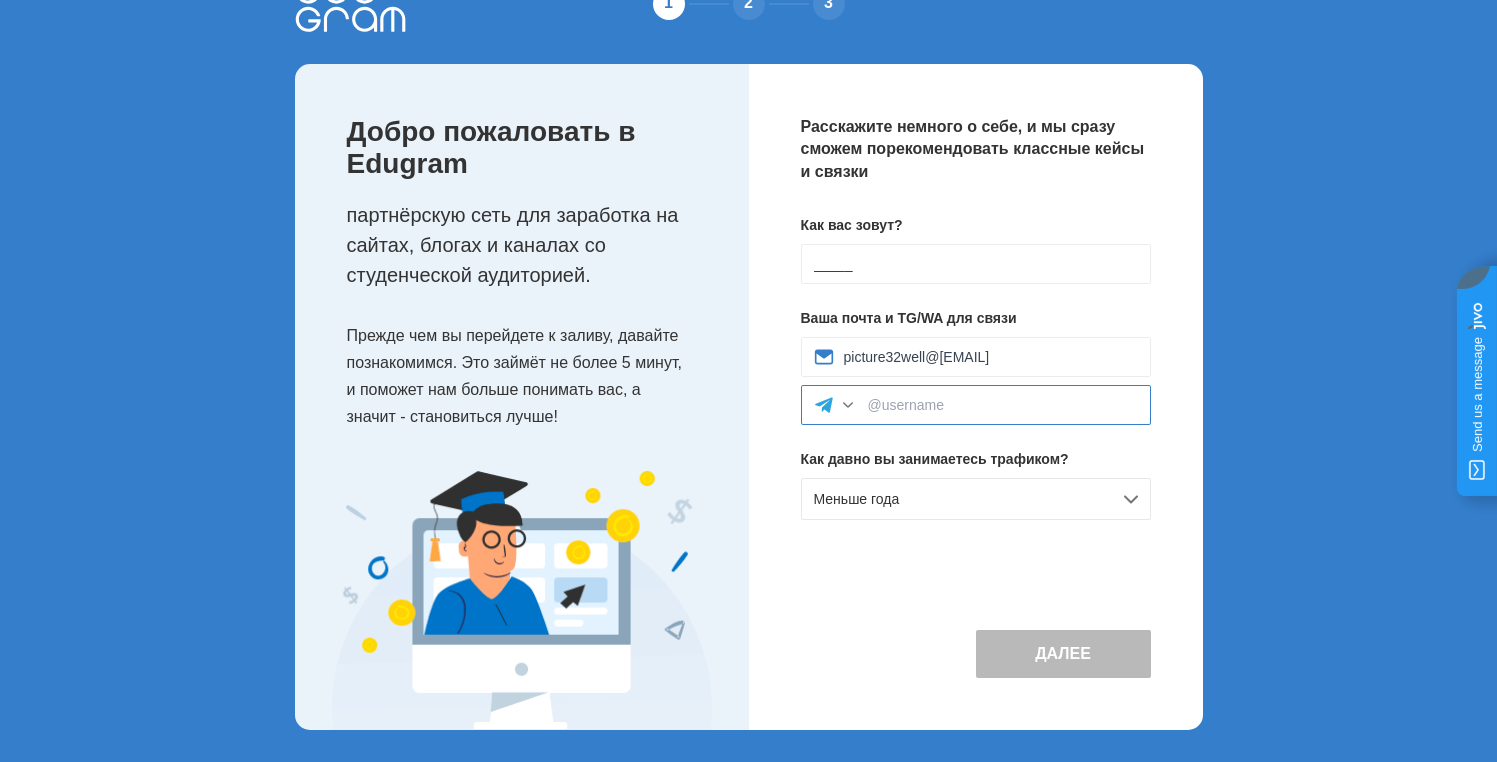 click at bounding box center [1003, 405] 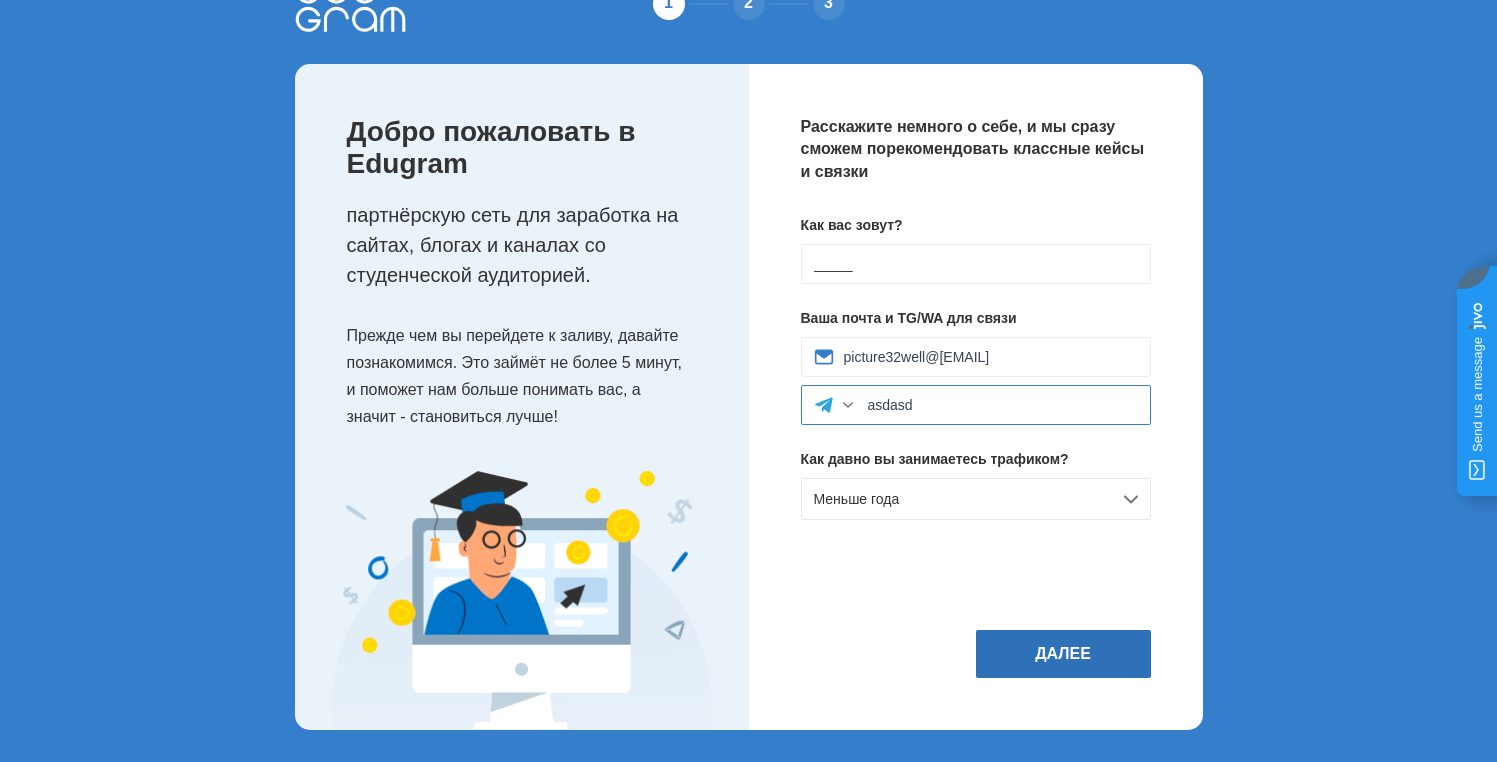 type on "asdasd" 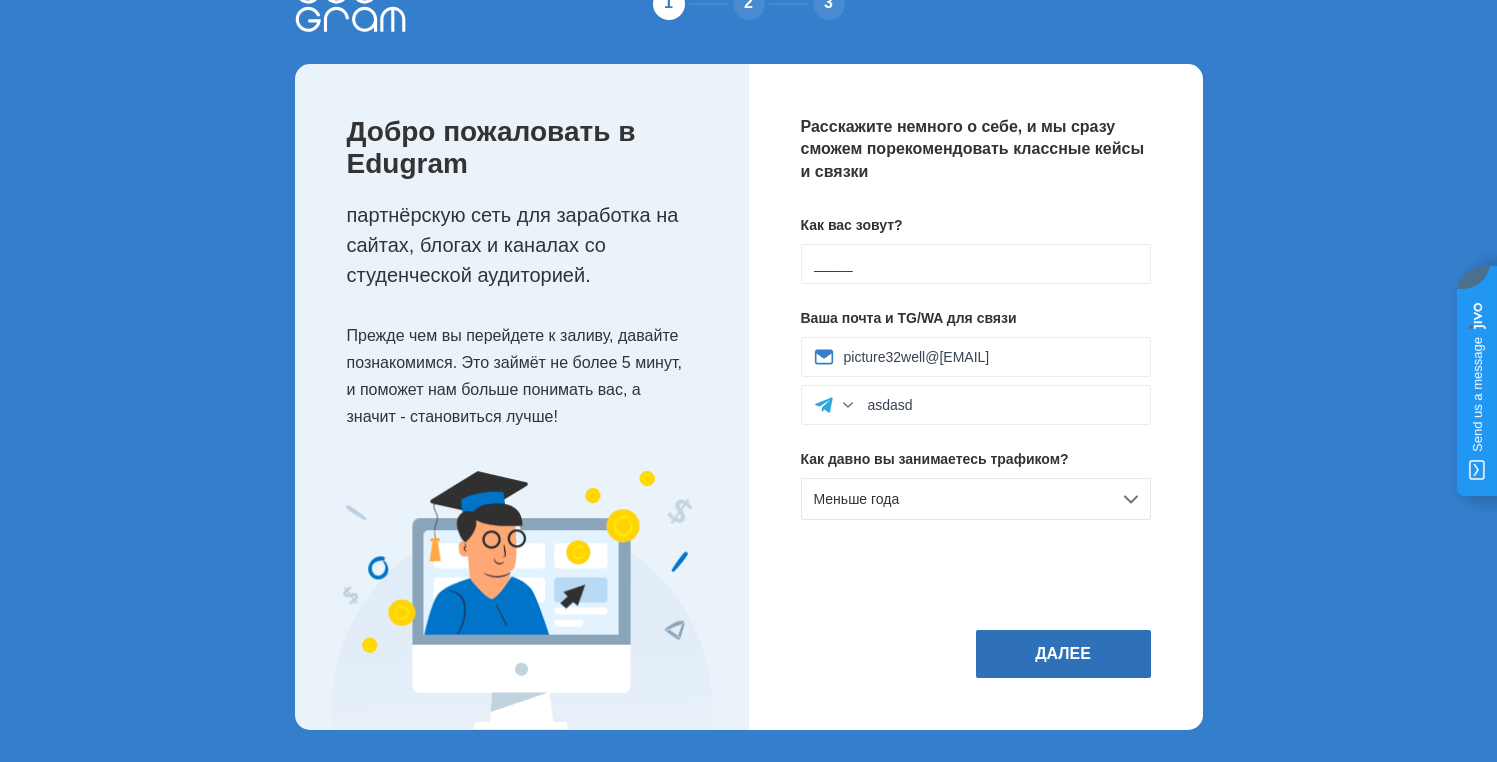 click on "Далее" at bounding box center (1063, 654) 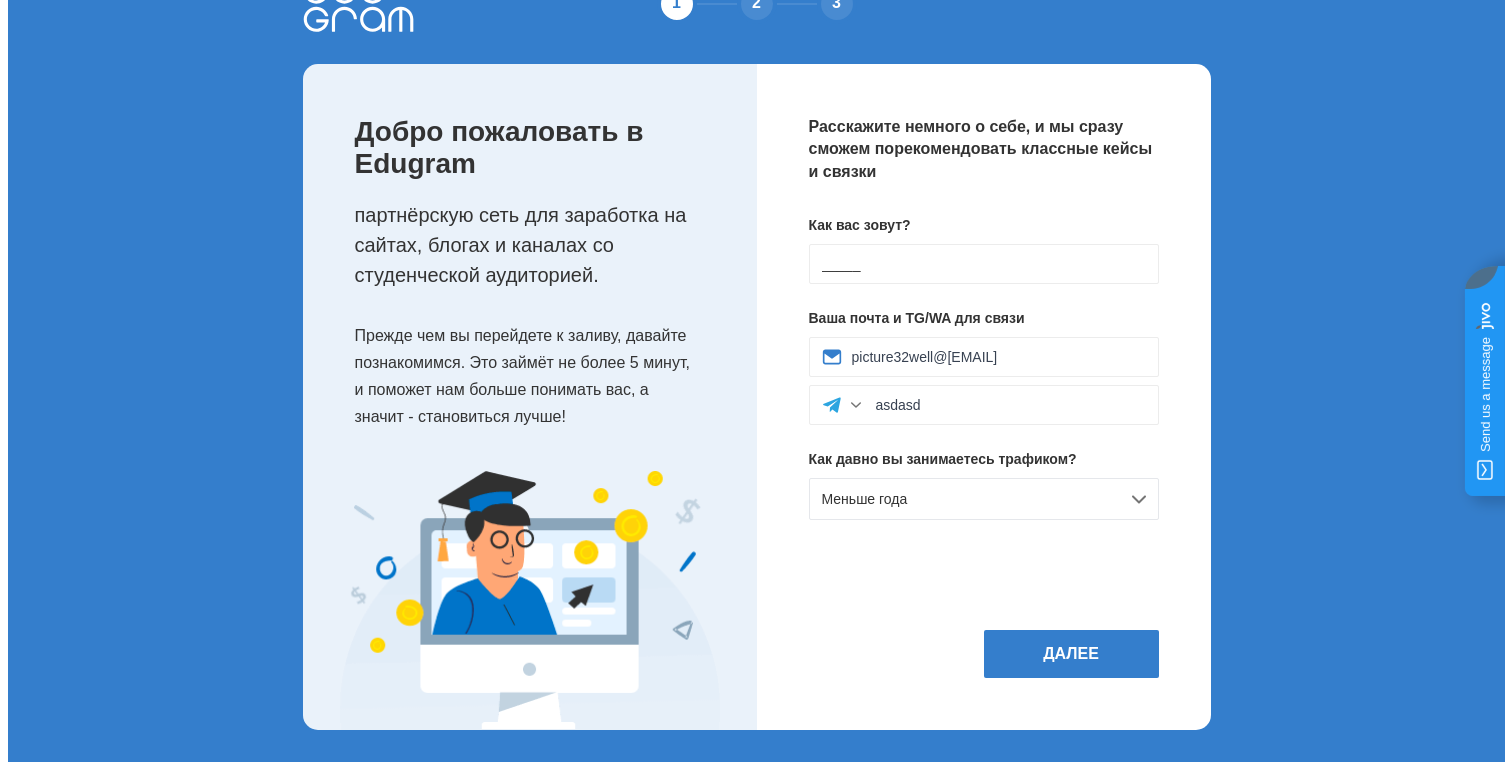 scroll, scrollTop: 0, scrollLeft: 0, axis: both 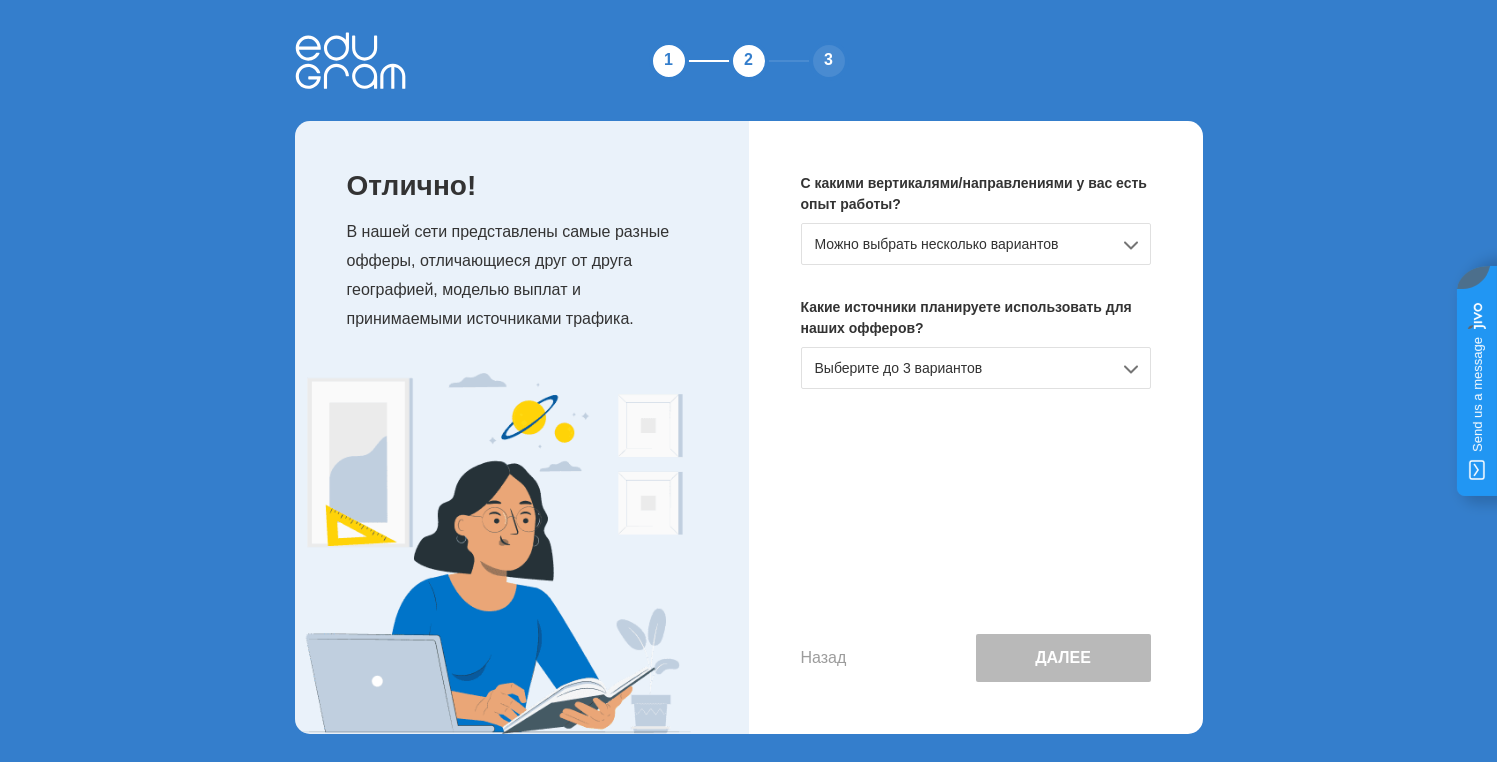 click on "Можно выбрать несколько вариантов" at bounding box center [976, 244] 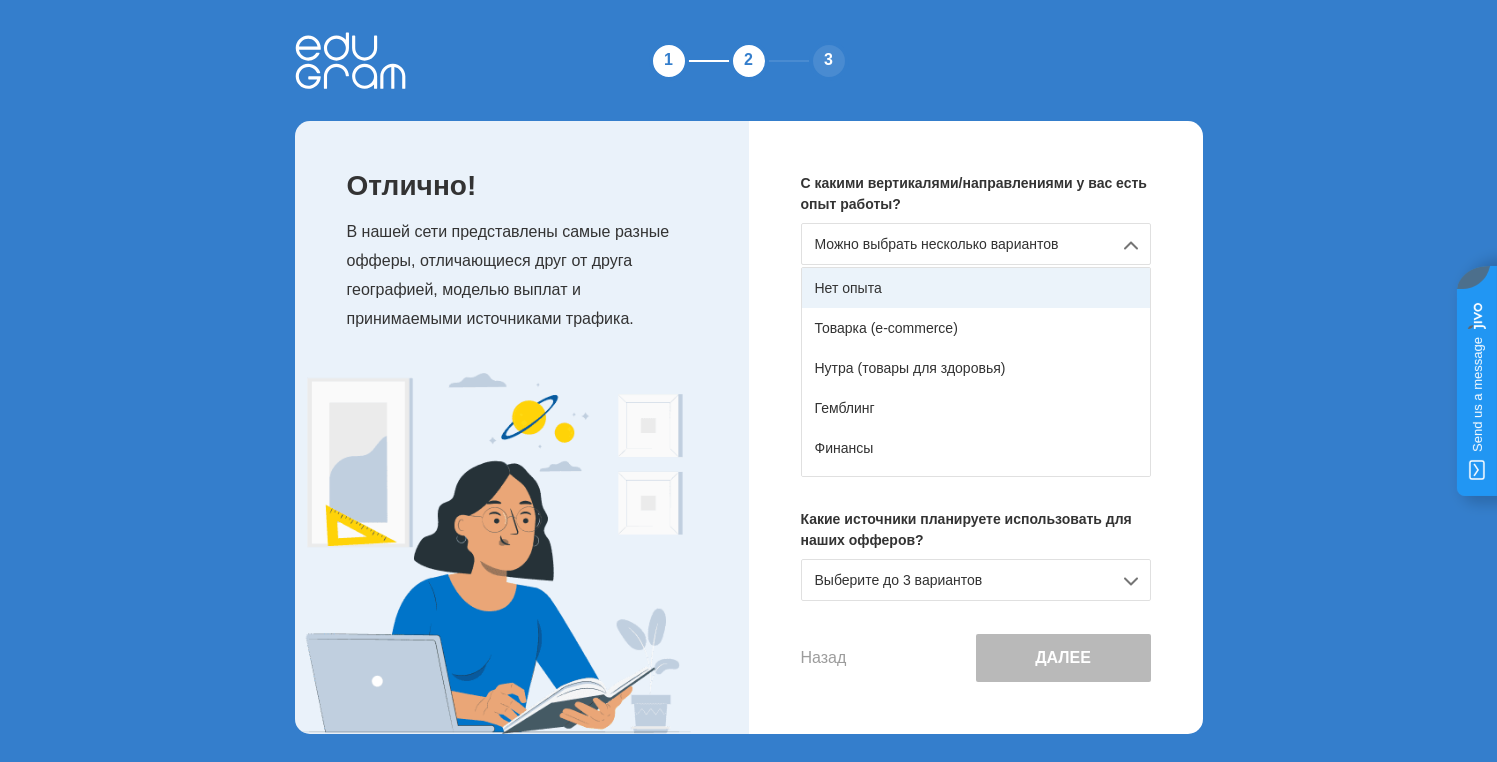 click on "Нет опыта" at bounding box center (976, 288) 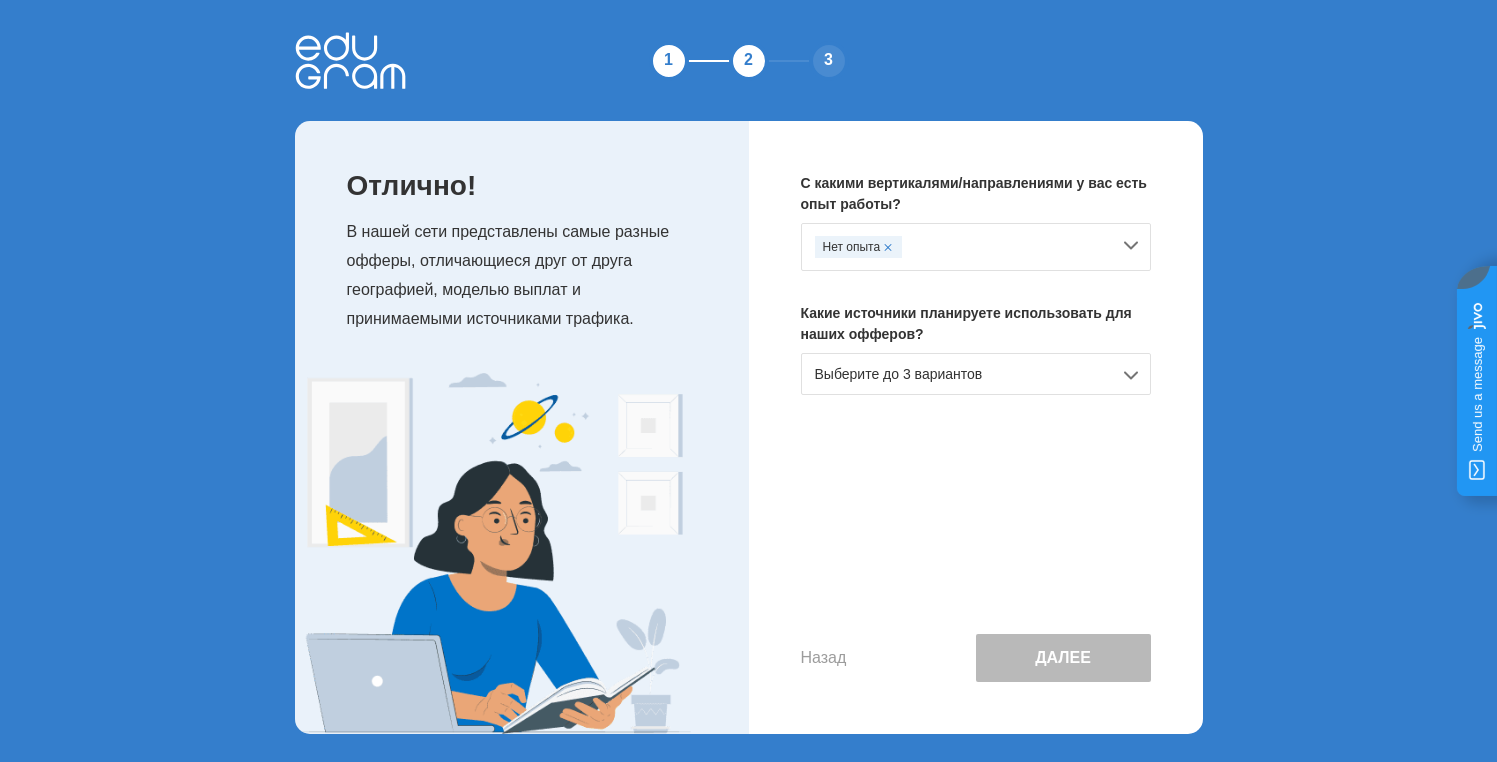 click on "С какими вертикалями/направлениями у вас есть опыт работы? Нет опыта Какие источники планируете использовать для наших офферов? Выберите до 3 вариантов Назад Далее" at bounding box center [976, 427] 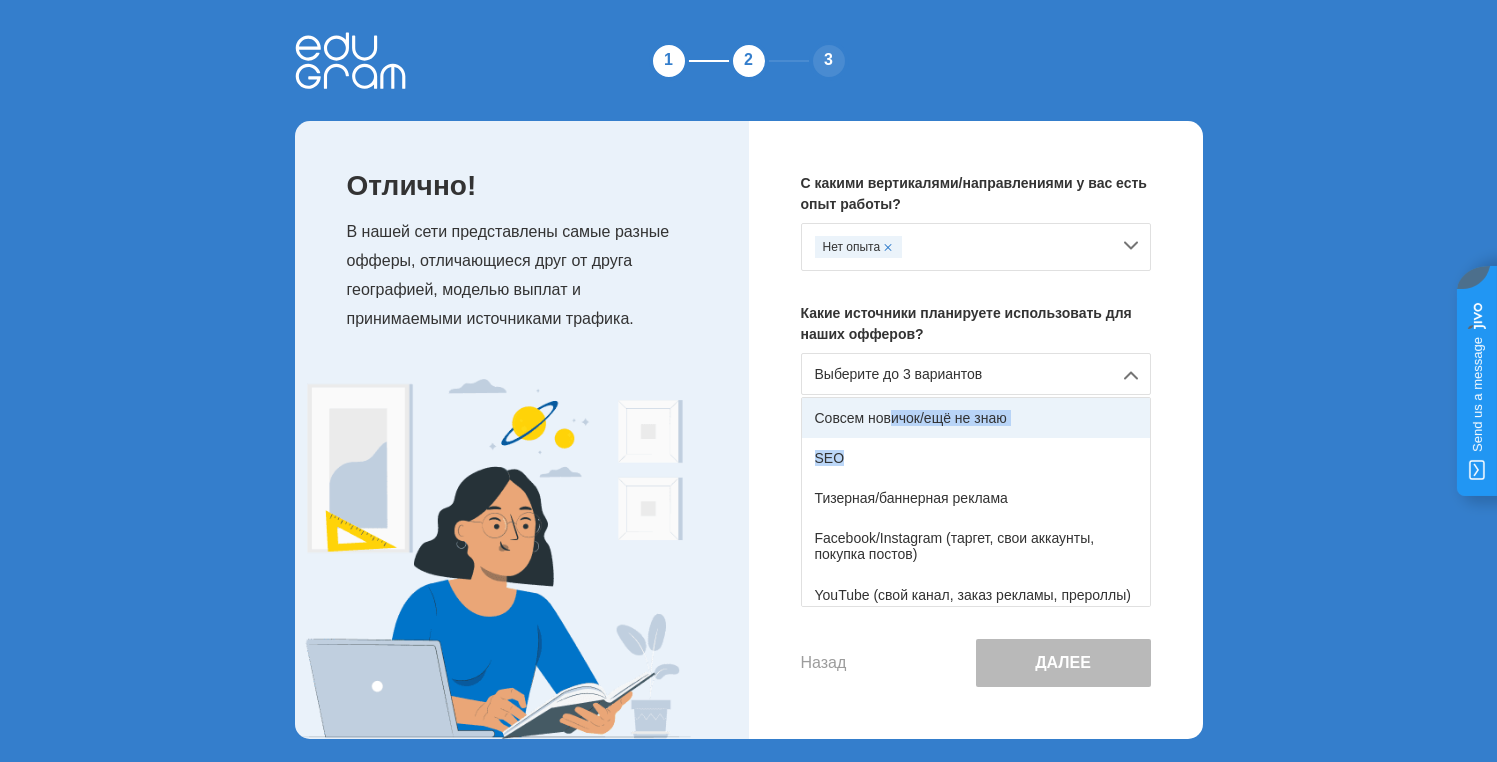 drag, startPoint x: 888, startPoint y: 464, endPoint x: 894, endPoint y: 416, distance: 48.373547 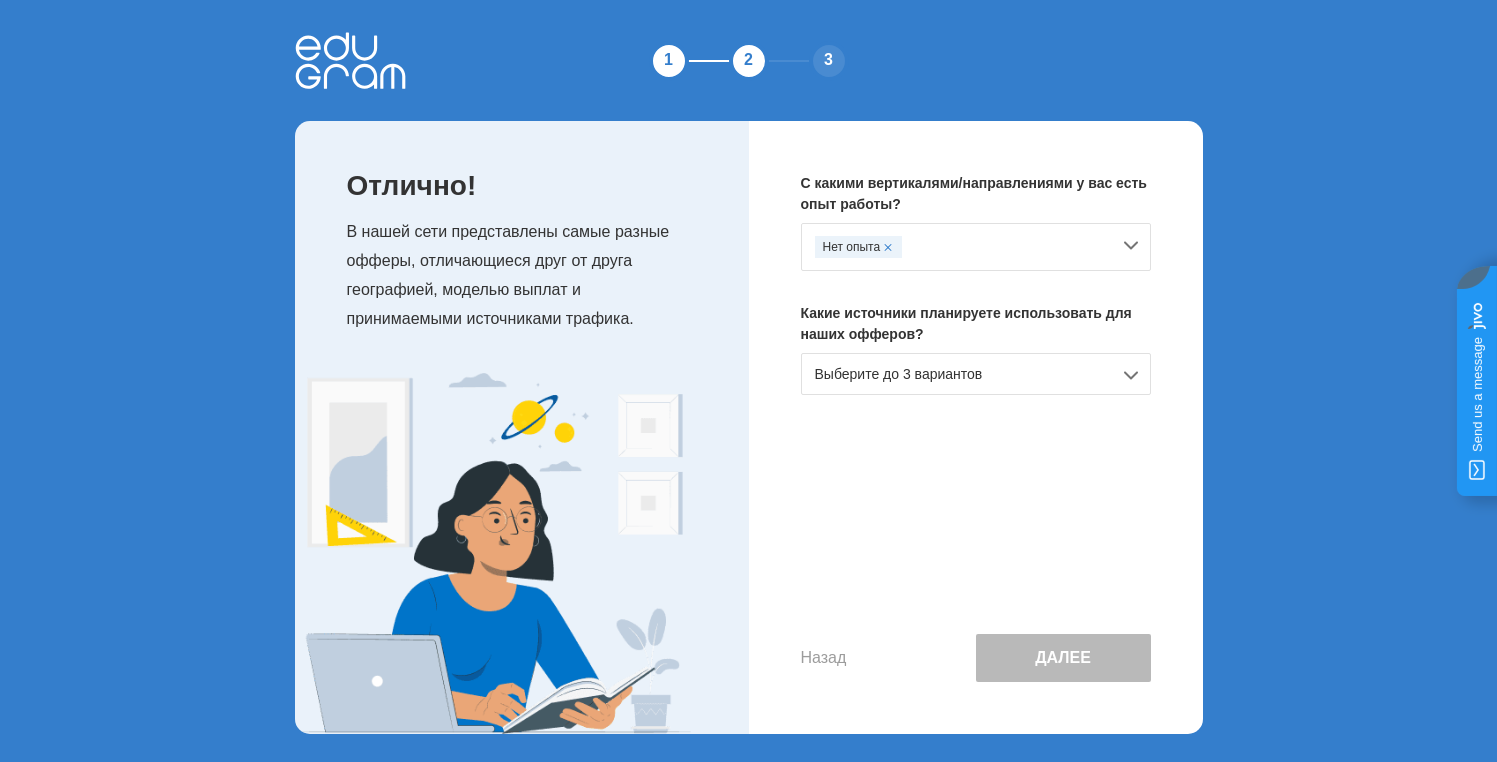 click on "Выберите до 3 вариантов" at bounding box center (976, 374) 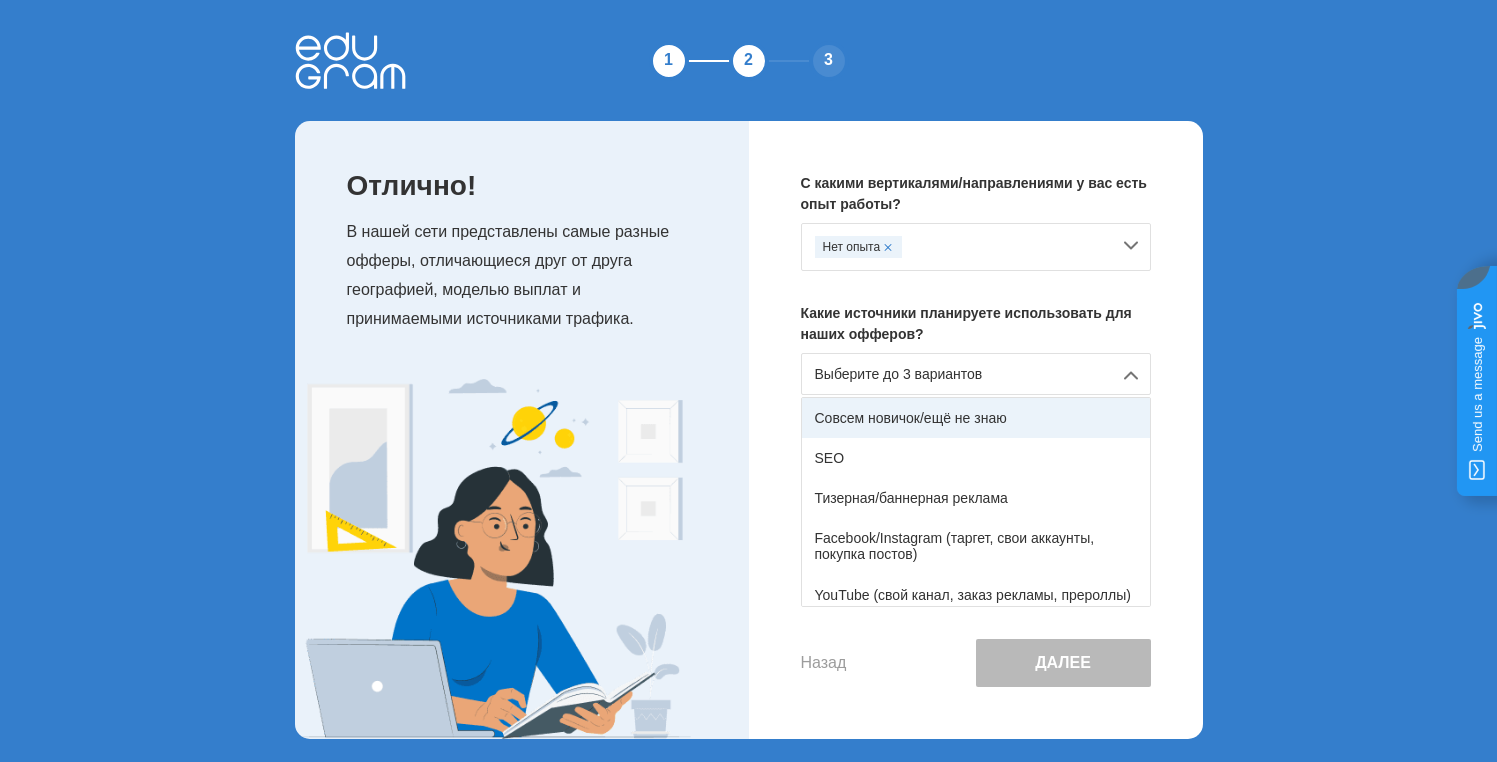 click on "Совсем новичок/ещё не знаю" at bounding box center [976, 418] 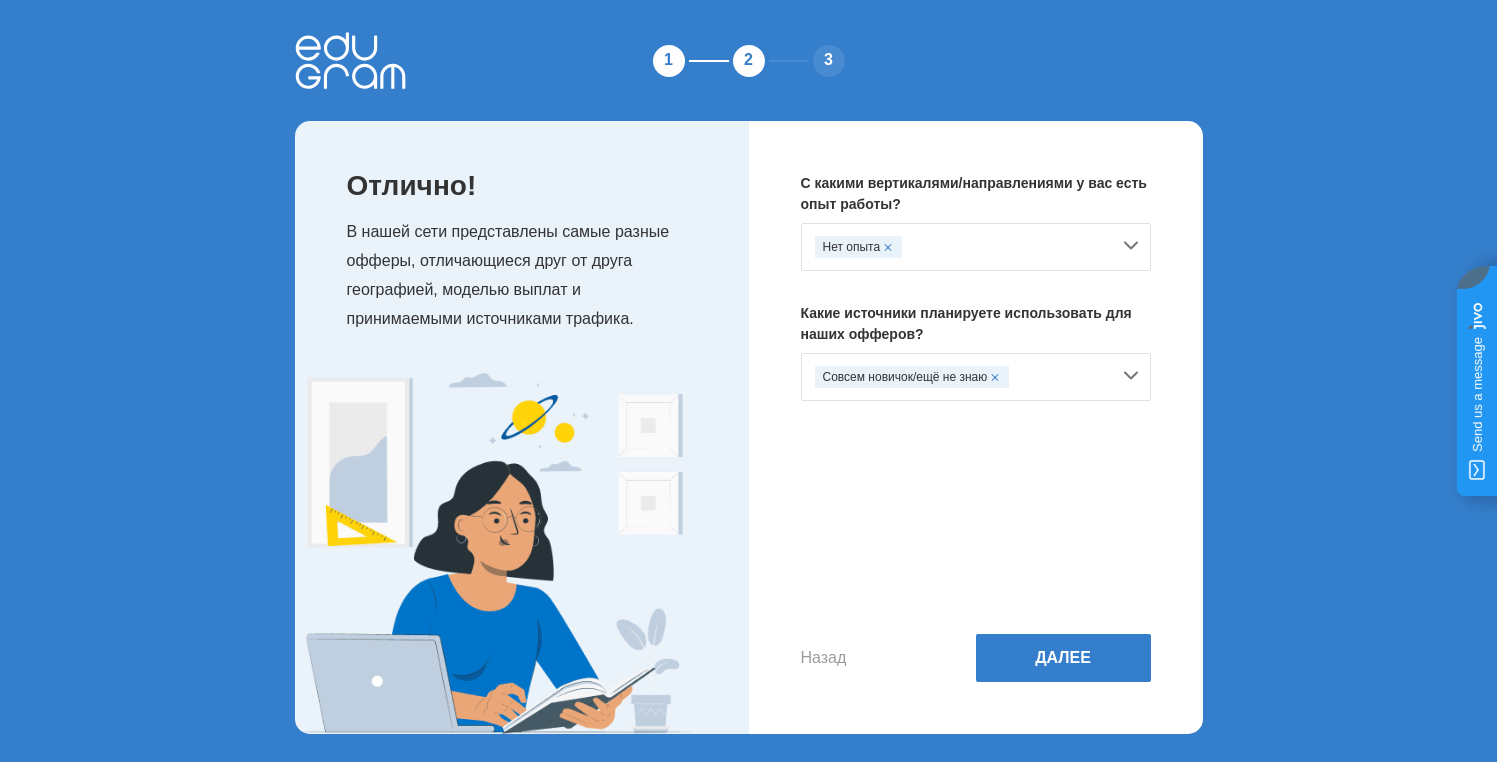 click on "Назад Далее" at bounding box center [976, 557] 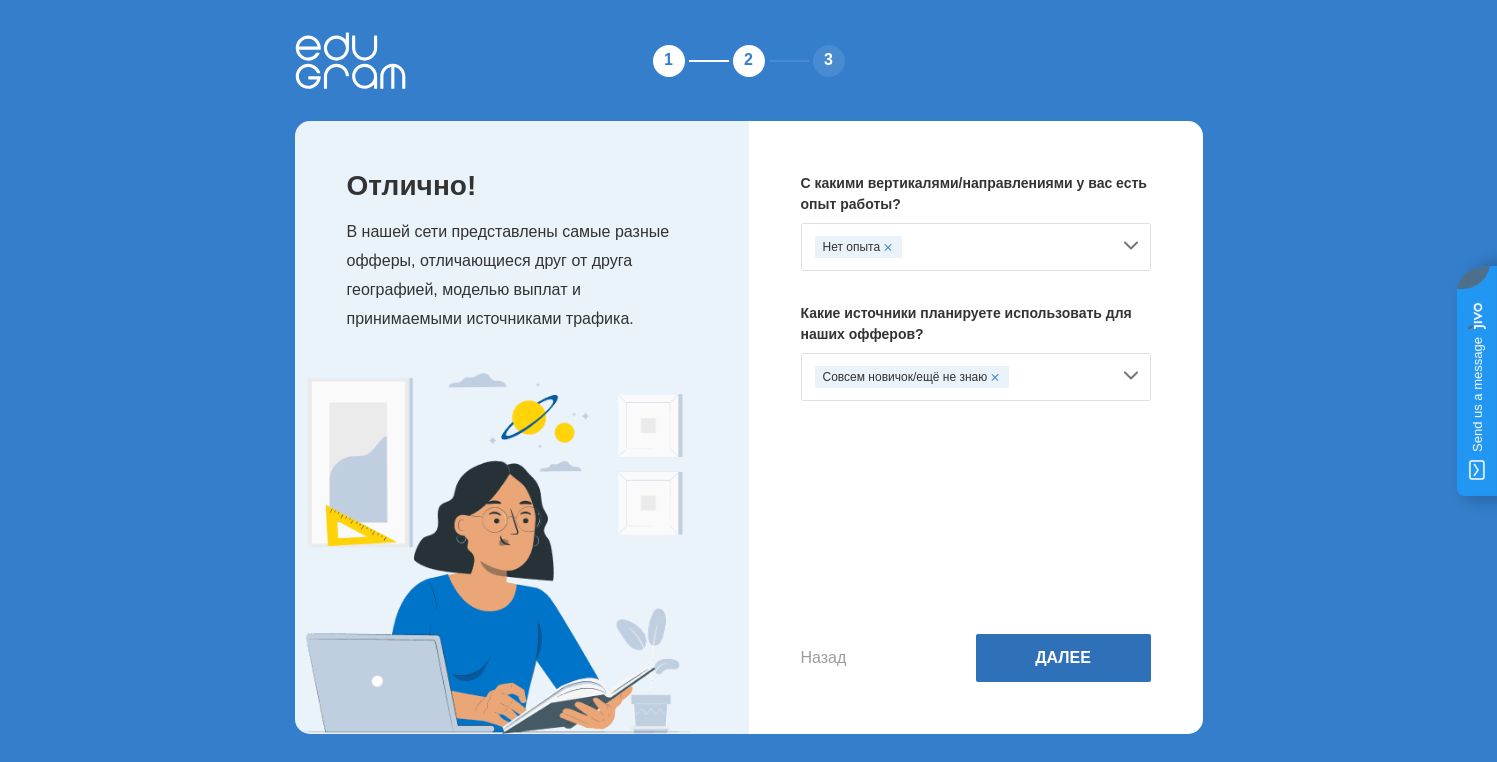 click on "Далее" at bounding box center [1063, 658] 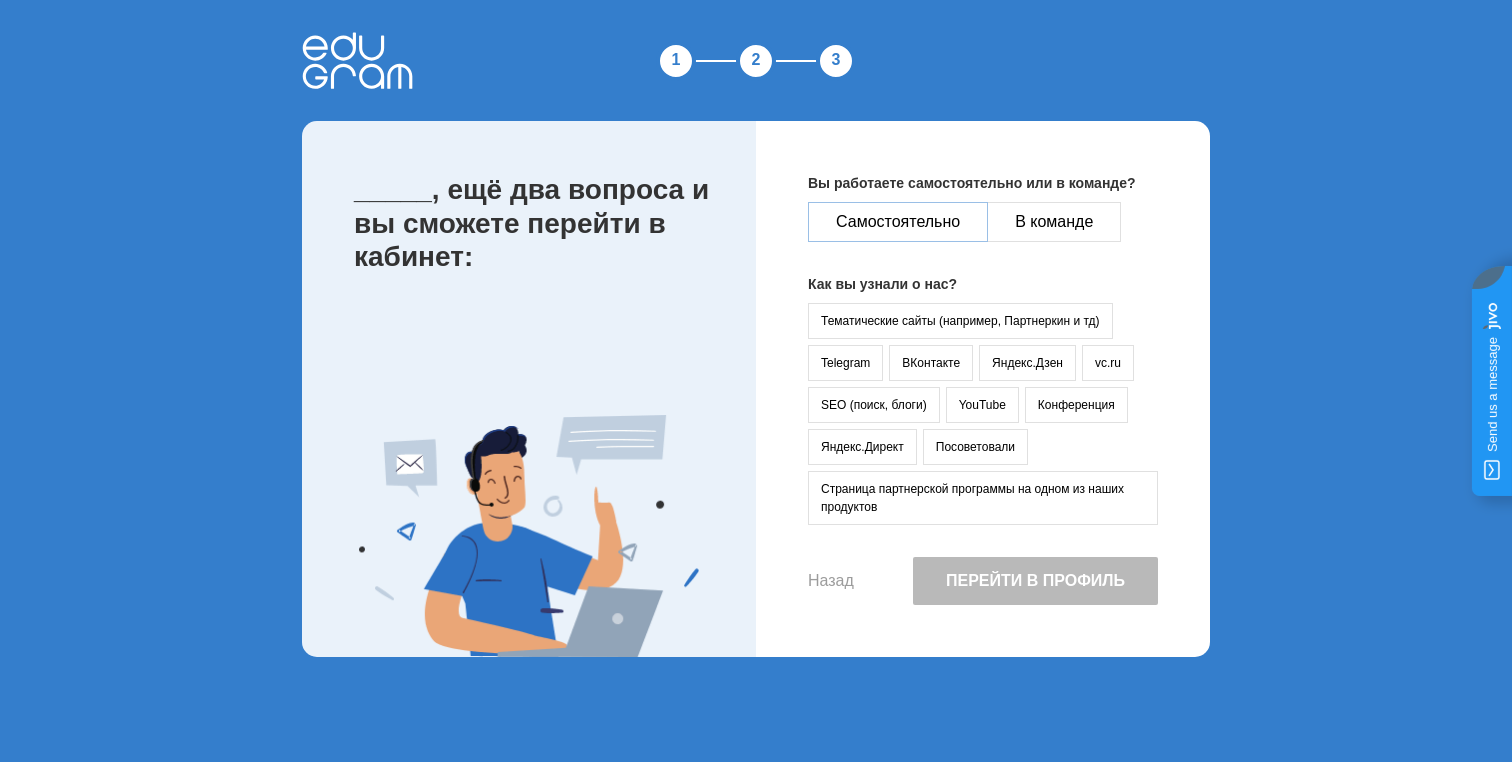 click on "Самостоятельно" at bounding box center (898, 222) 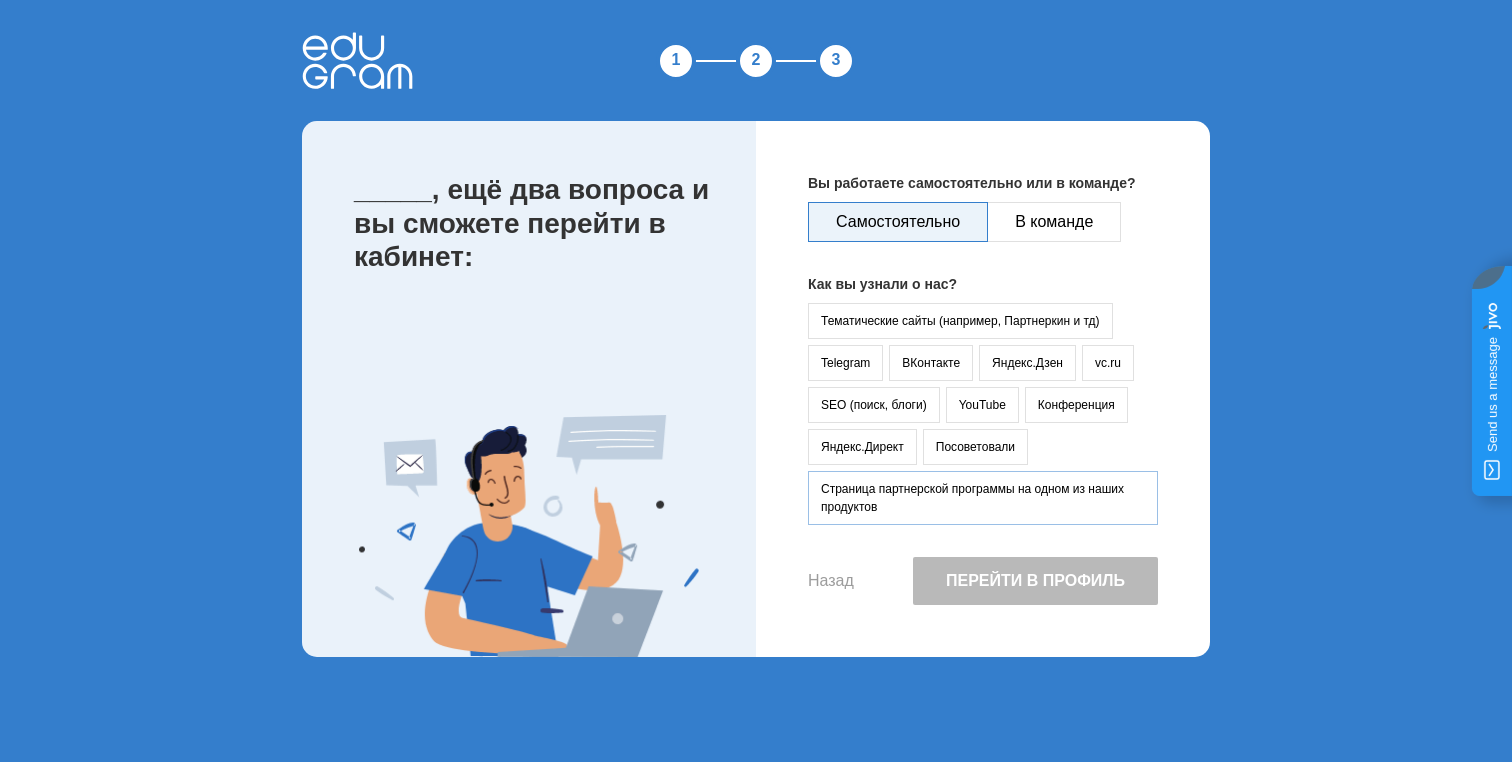 click on "Страница партнерской программы на одном из наших продуктов" at bounding box center (983, 498) 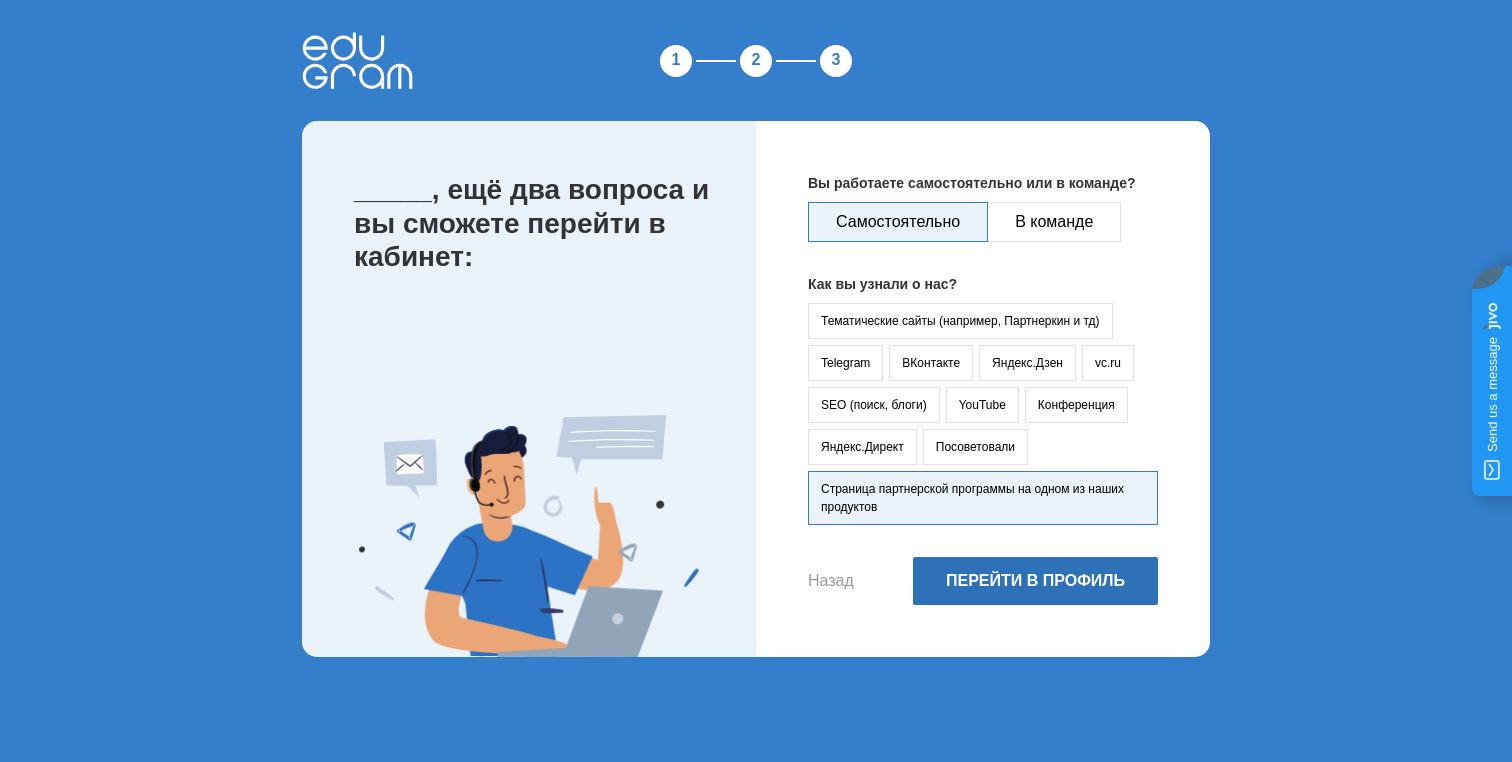 click on "Перейти в профиль" at bounding box center (1035, 581) 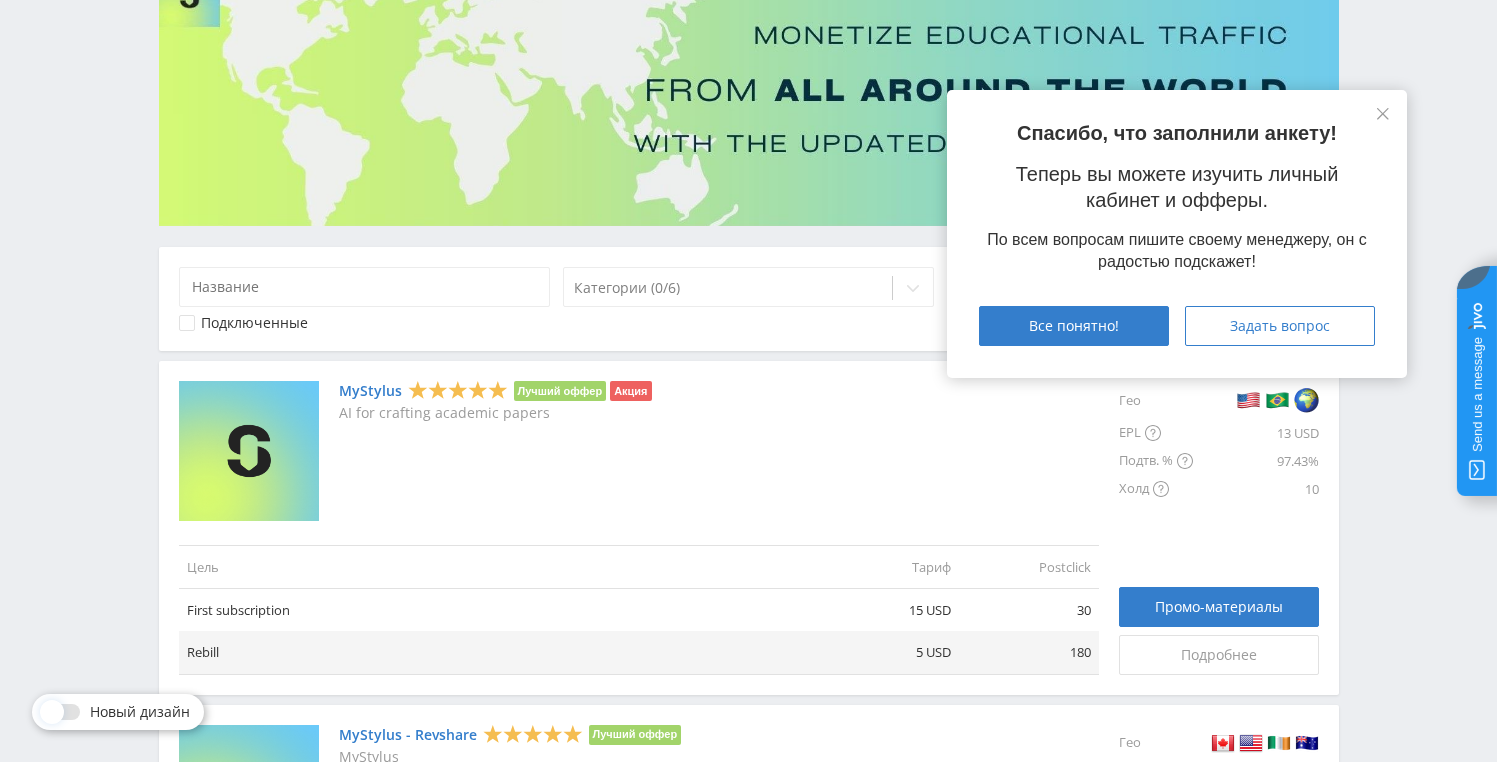 scroll, scrollTop: 382, scrollLeft: 0, axis: vertical 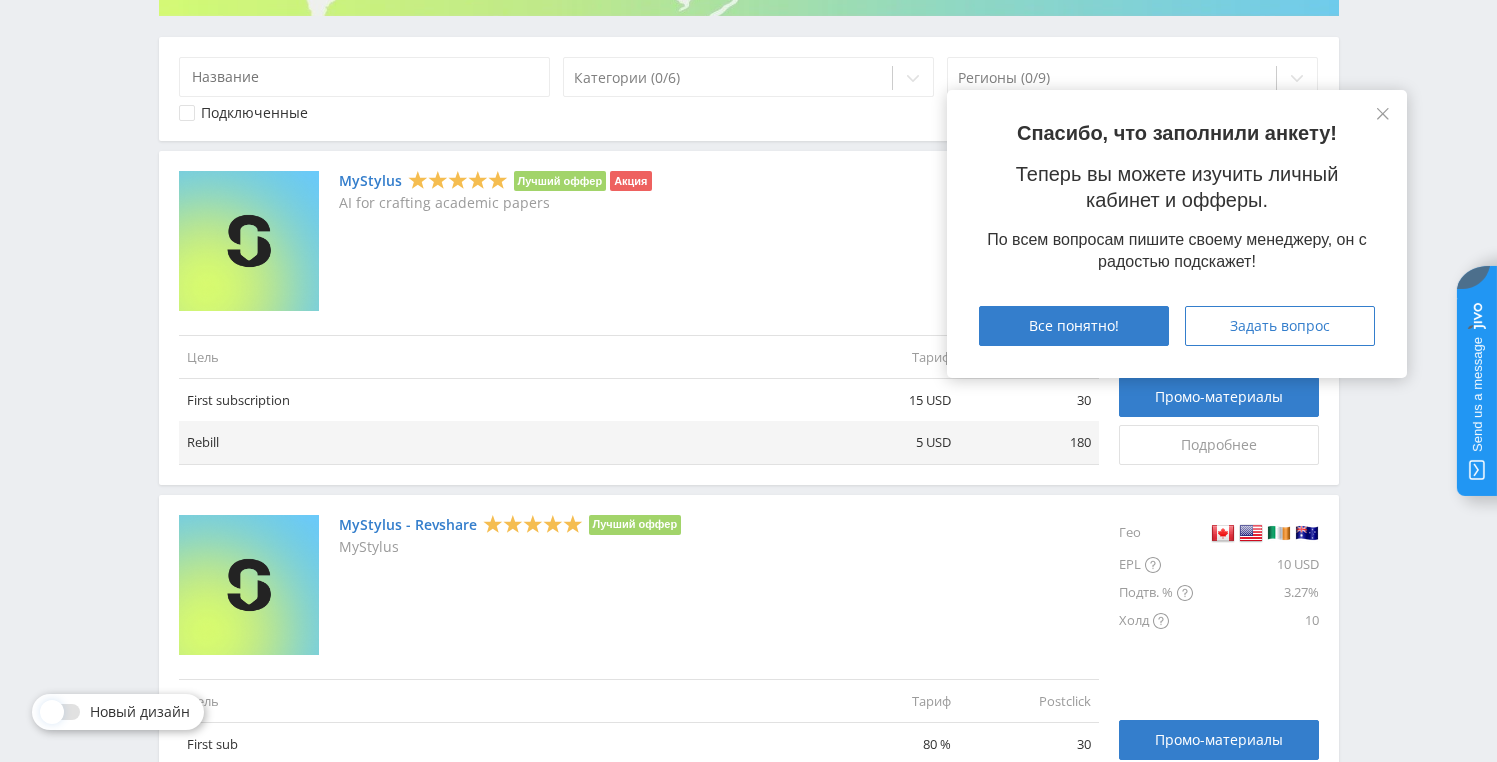 click on "Спасибо, что заполнили анкету! Теперь вы можете изучить личный кабинет и офферы. По всем вопросам пишите своему менеджеру, он с радостью подскажет! Все понятно! Задать вопрос" at bounding box center [1177, 234] 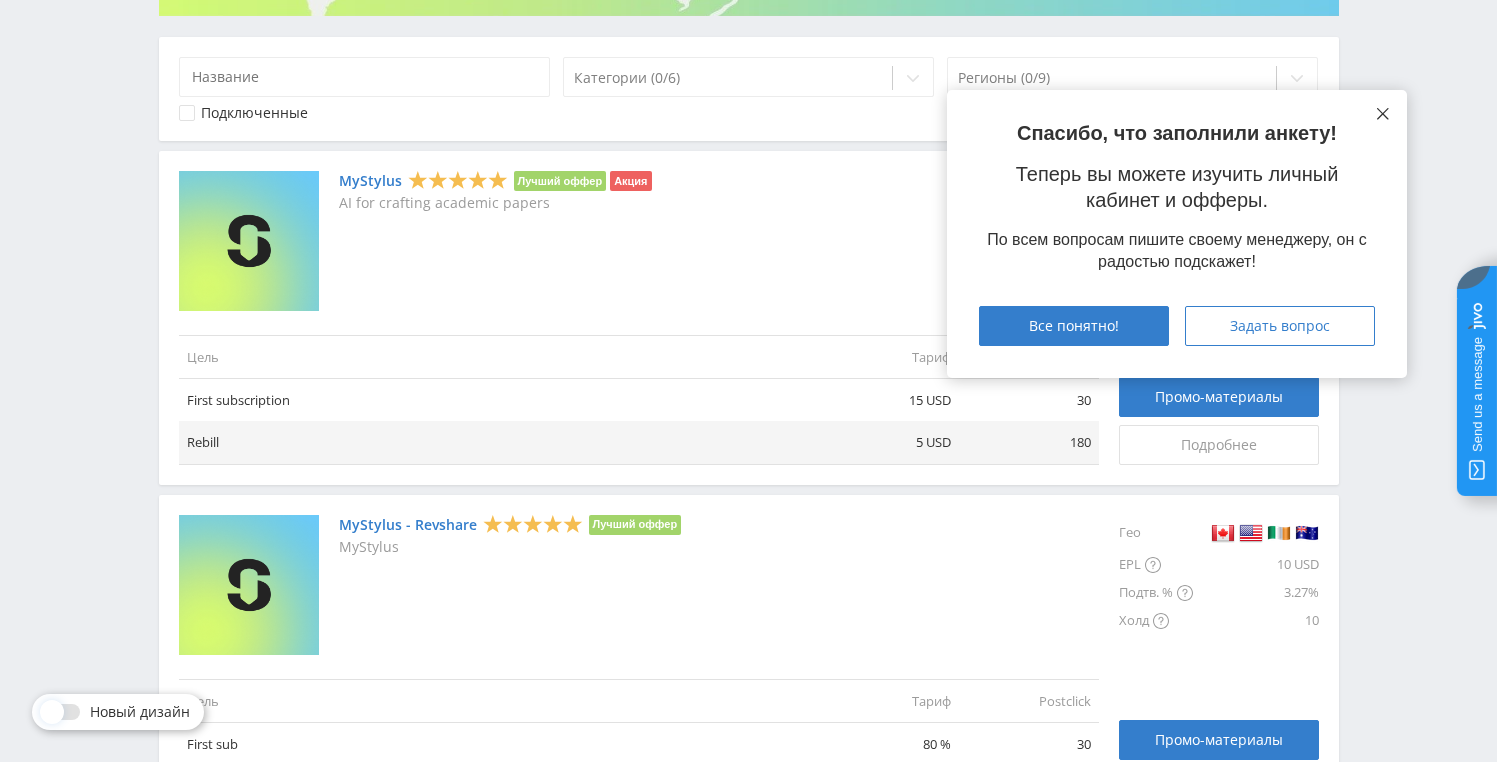 click 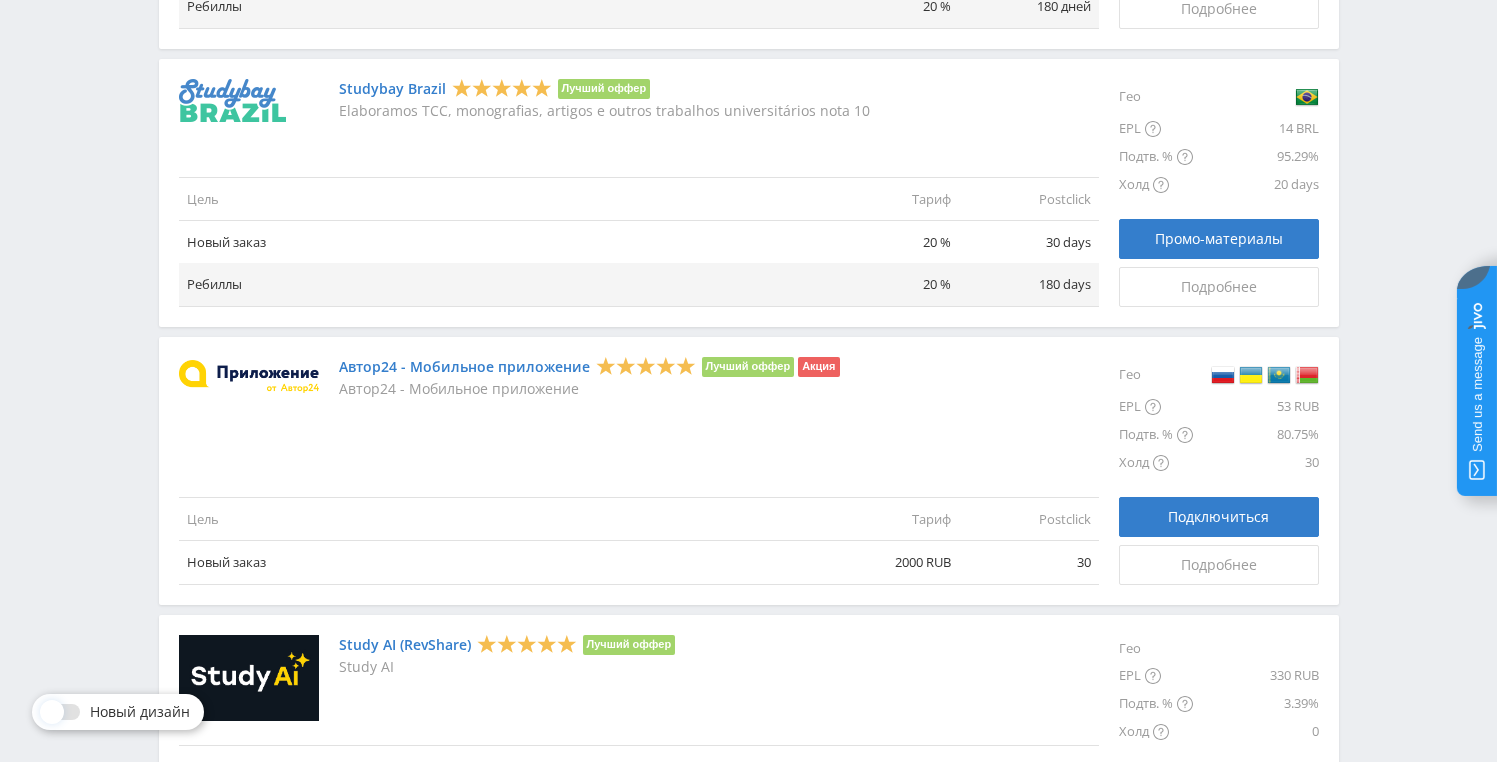 scroll, scrollTop: 2012, scrollLeft: 0, axis: vertical 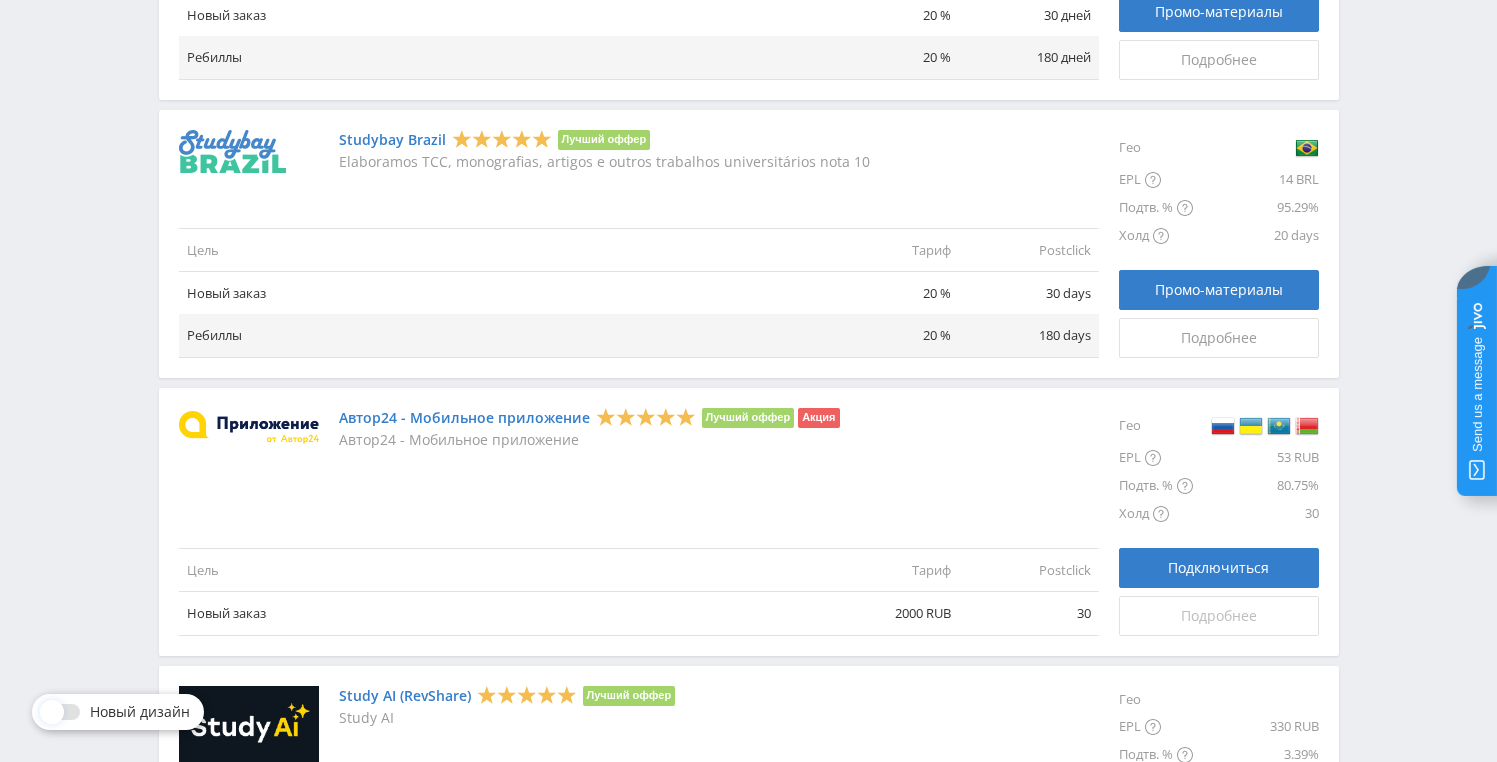 click on "Подробнее" at bounding box center [1219, 616] 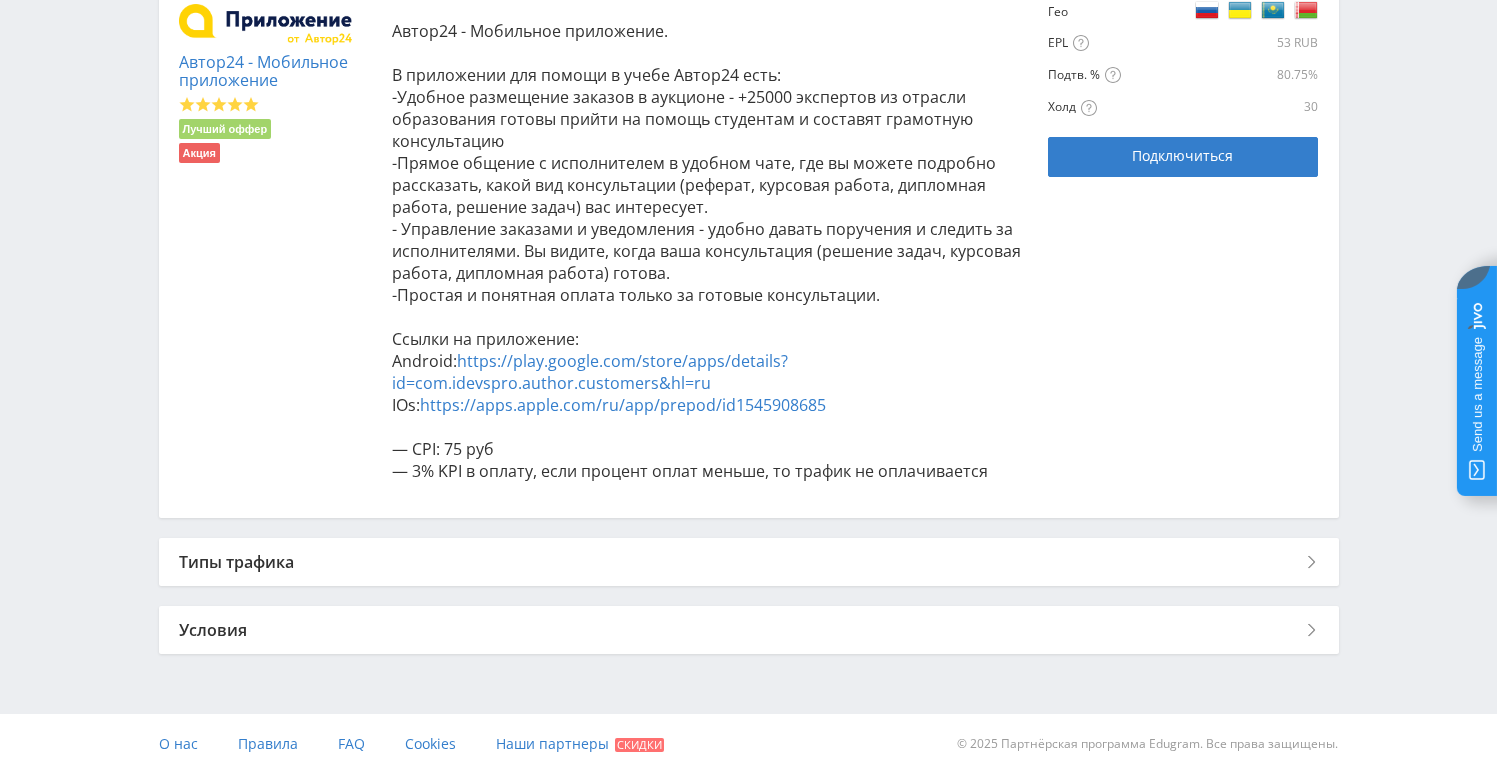 scroll, scrollTop: 476, scrollLeft: 0, axis: vertical 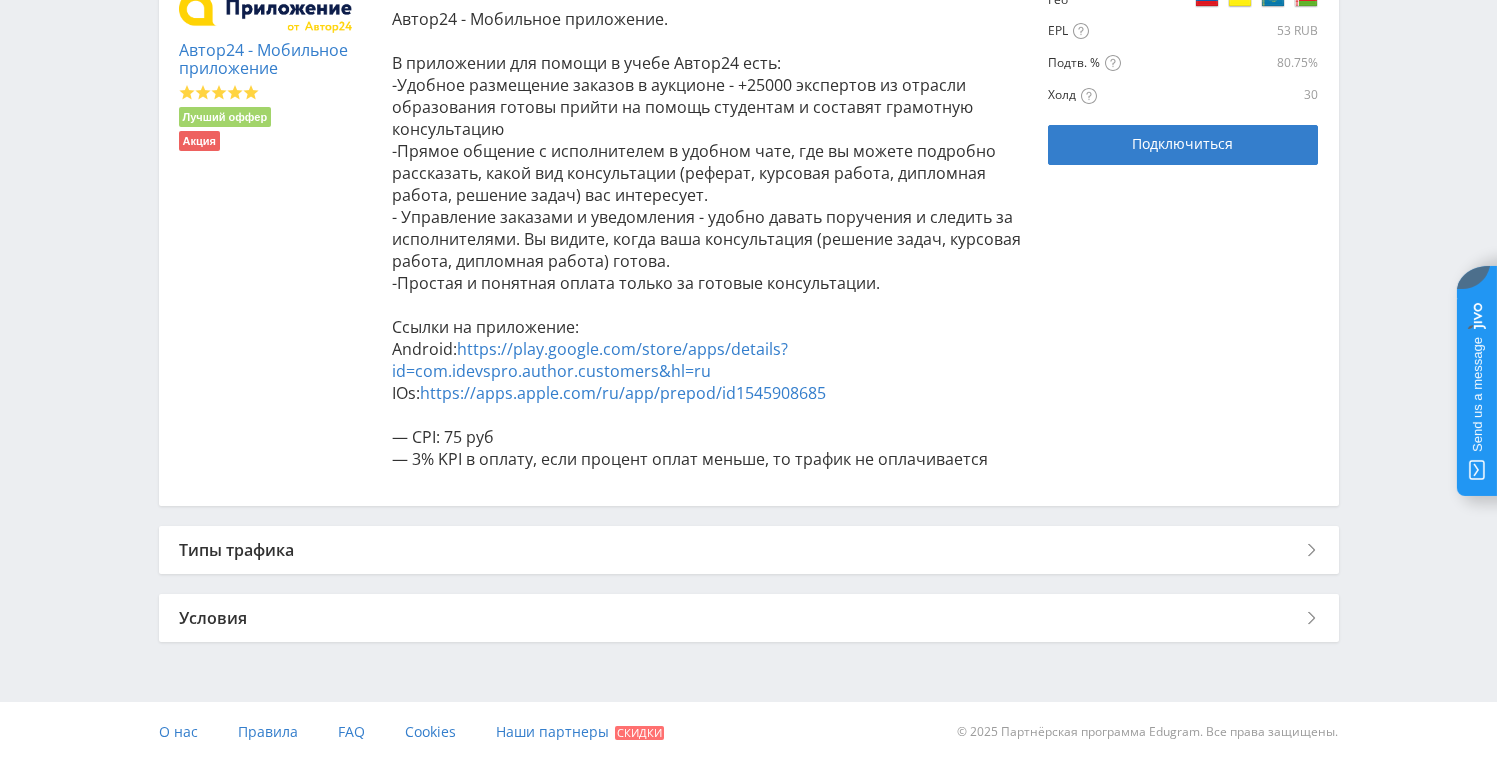 click on "Типы трафика" at bounding box center (749, 550) 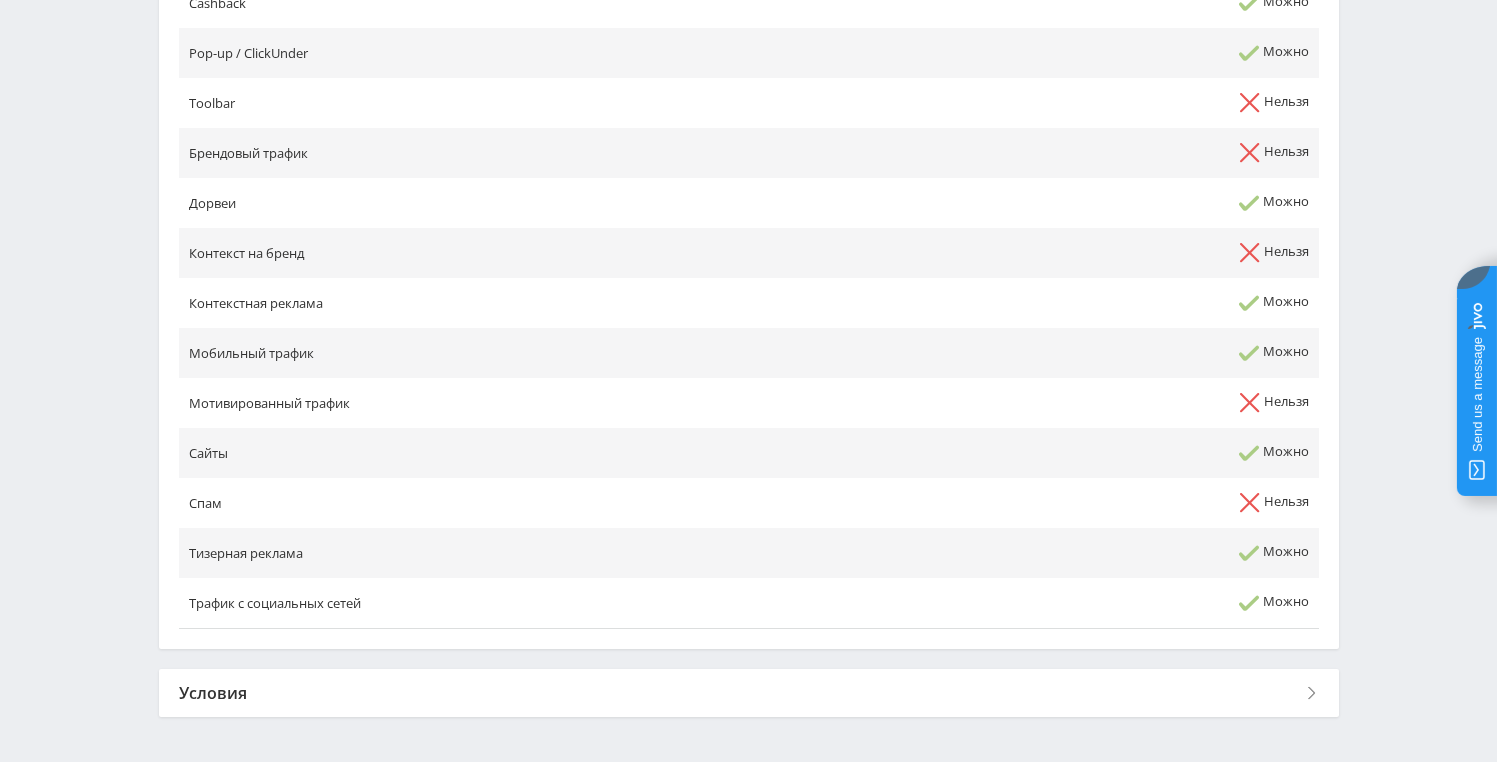 scroll, scrollTop: 1153, scrollLeft: 0, axis: vertical 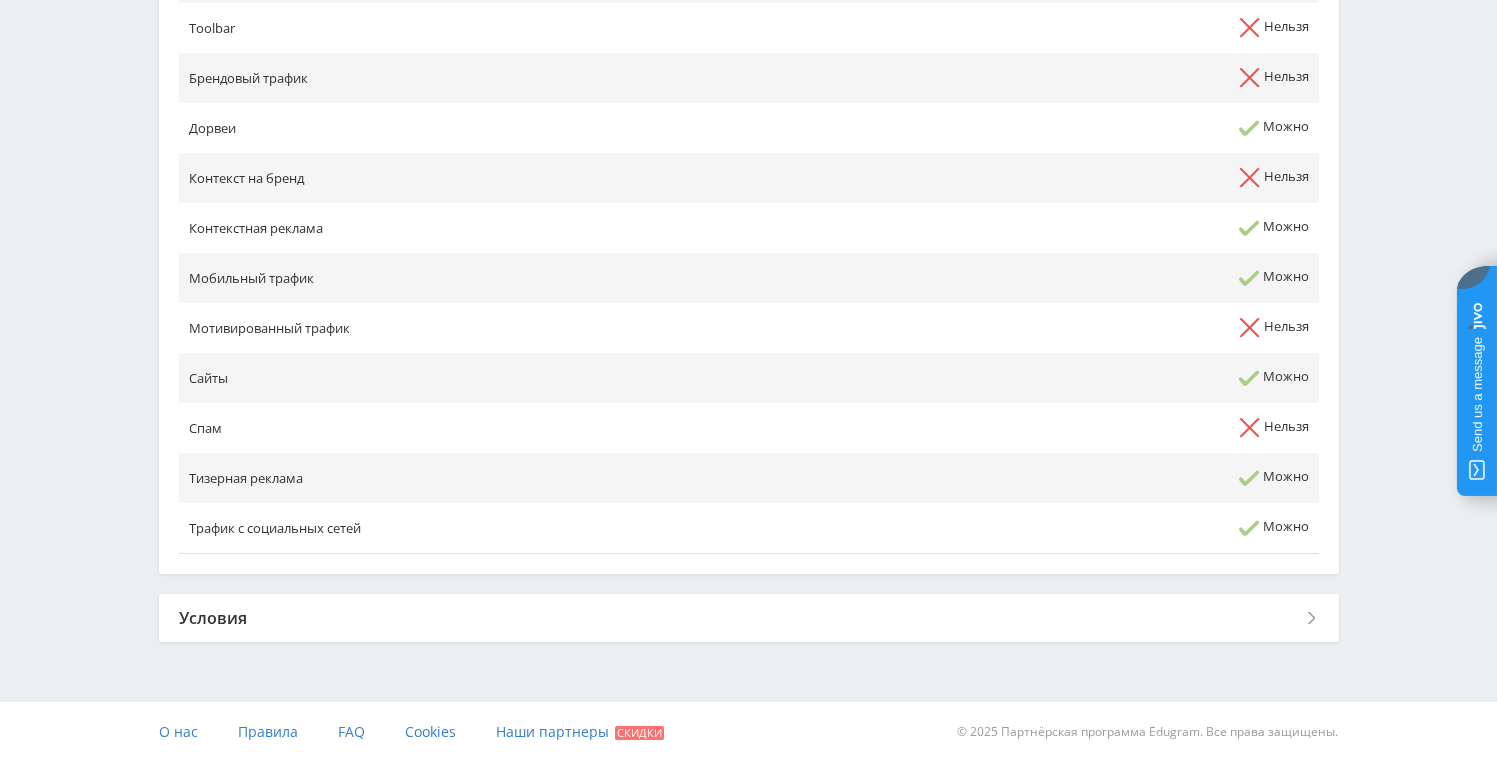 click on "Условия" at bounding box center [749, 618] 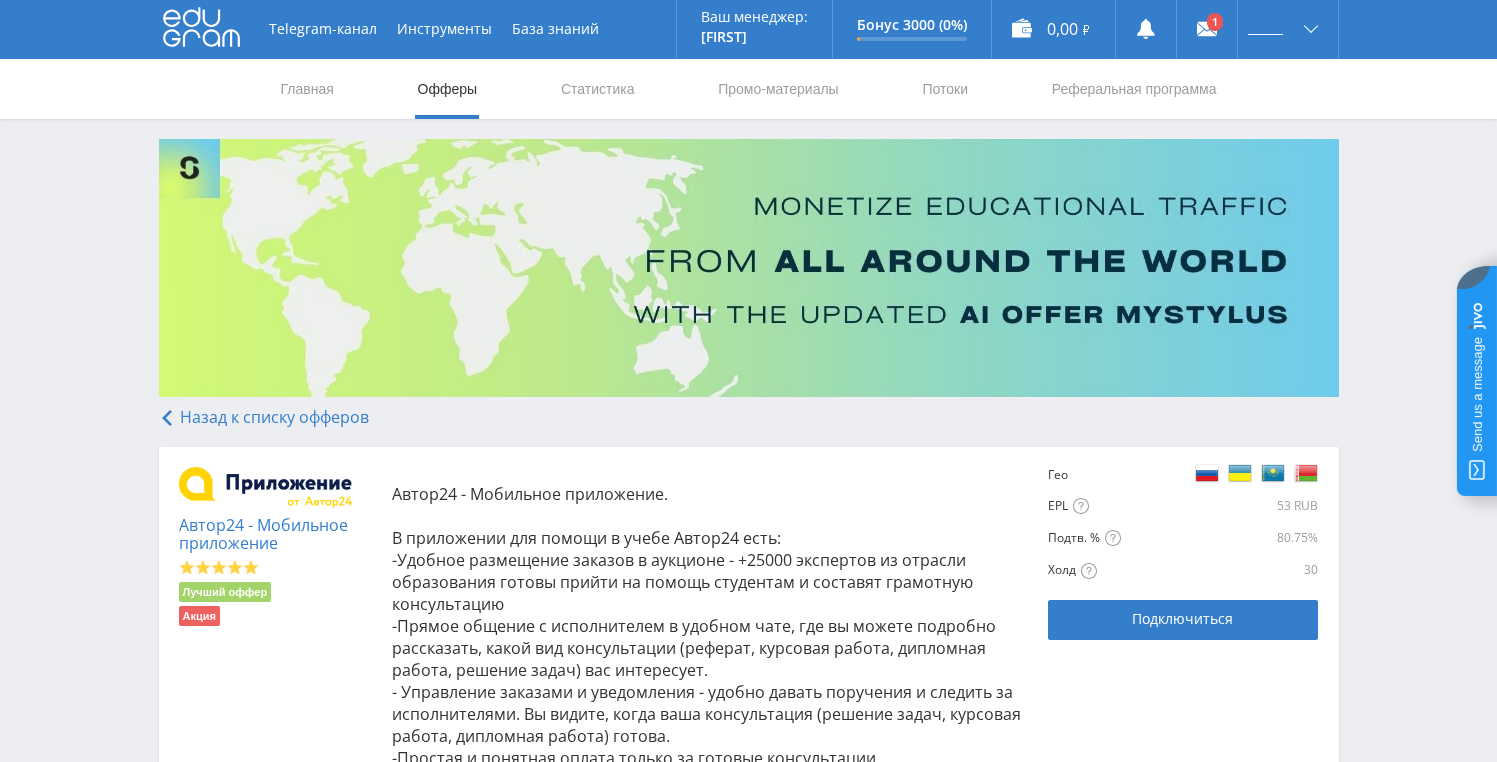 scroll, scrollTop: 0, scrollLeft: 0, axis: both 